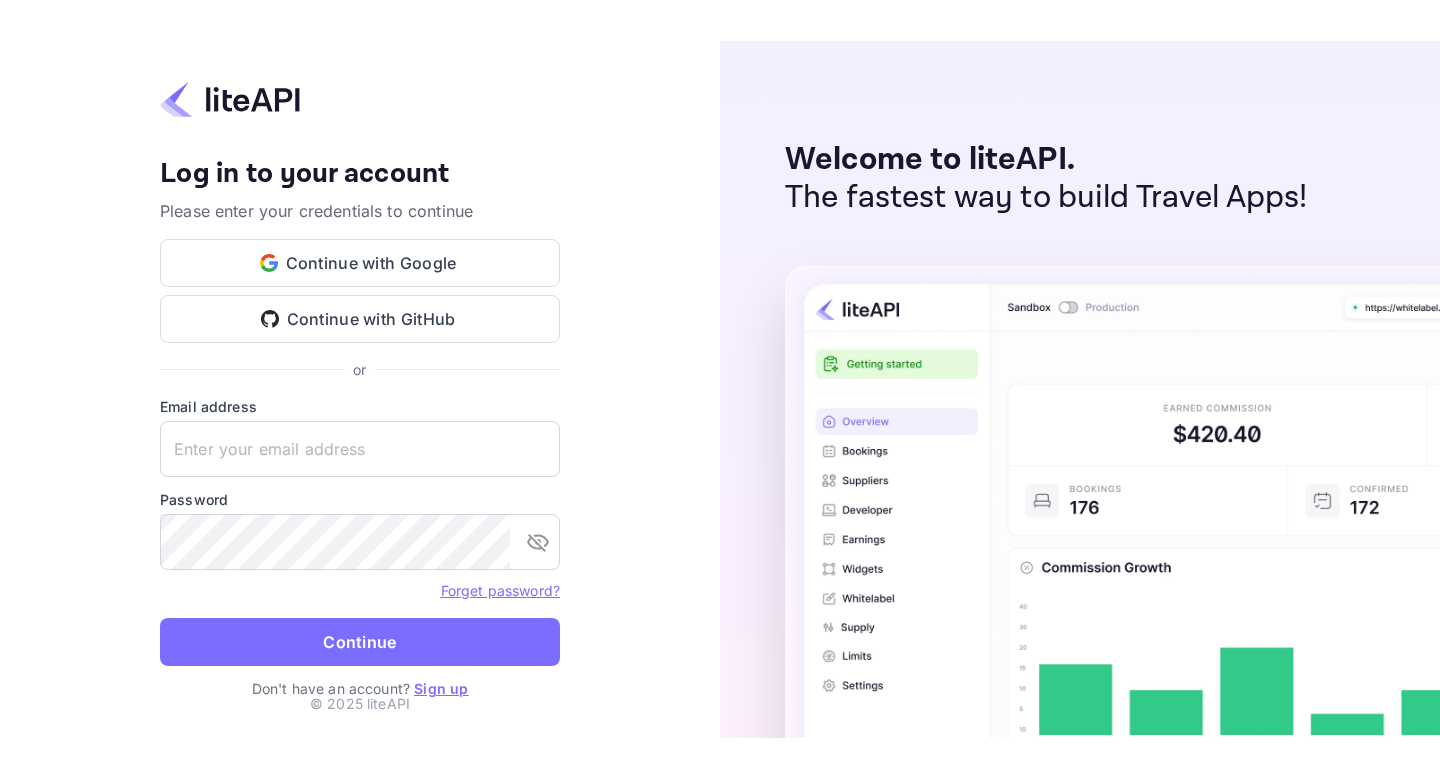 scroll, scrollTop: 0, scrollLeft: 0, axis: both 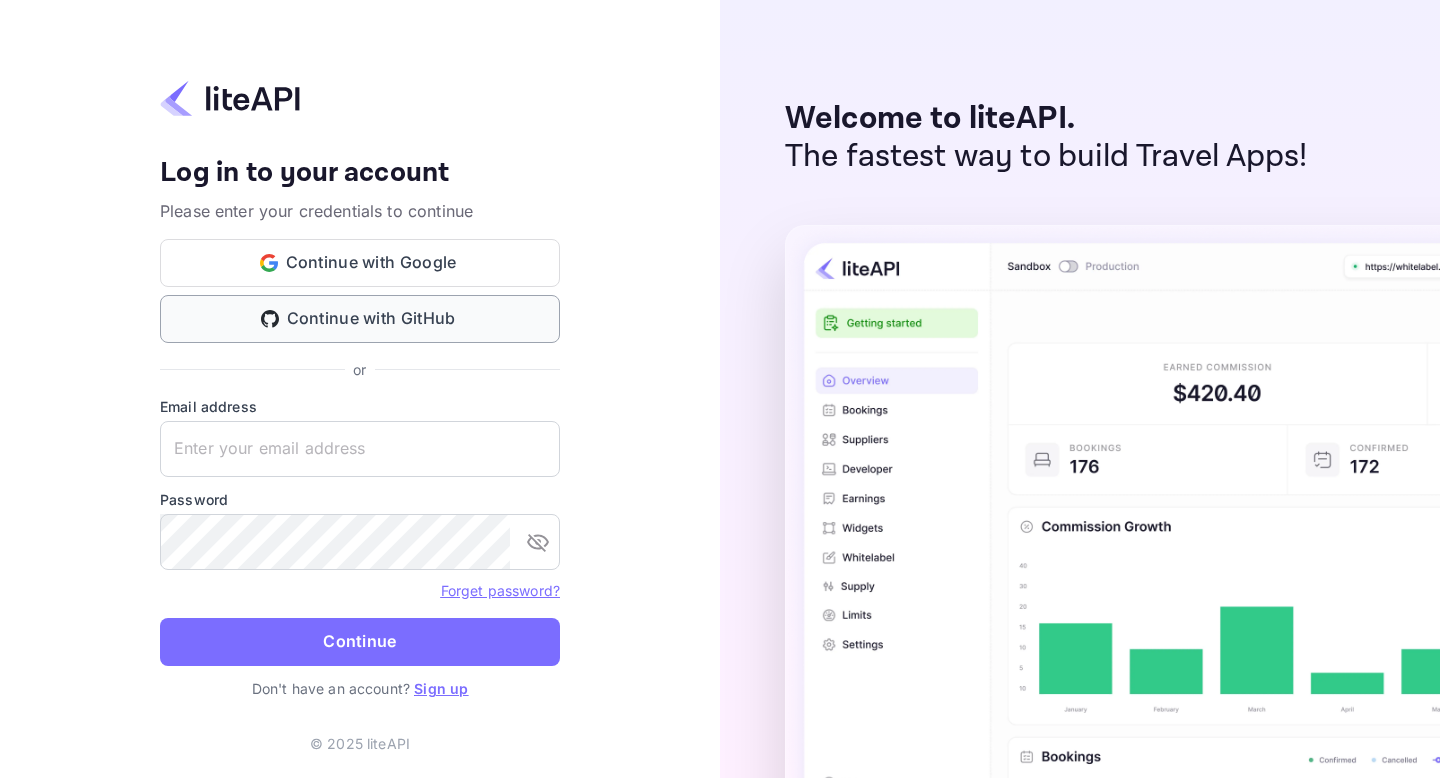 click on "Continue with GitHub" at bounding box center (360, 319) 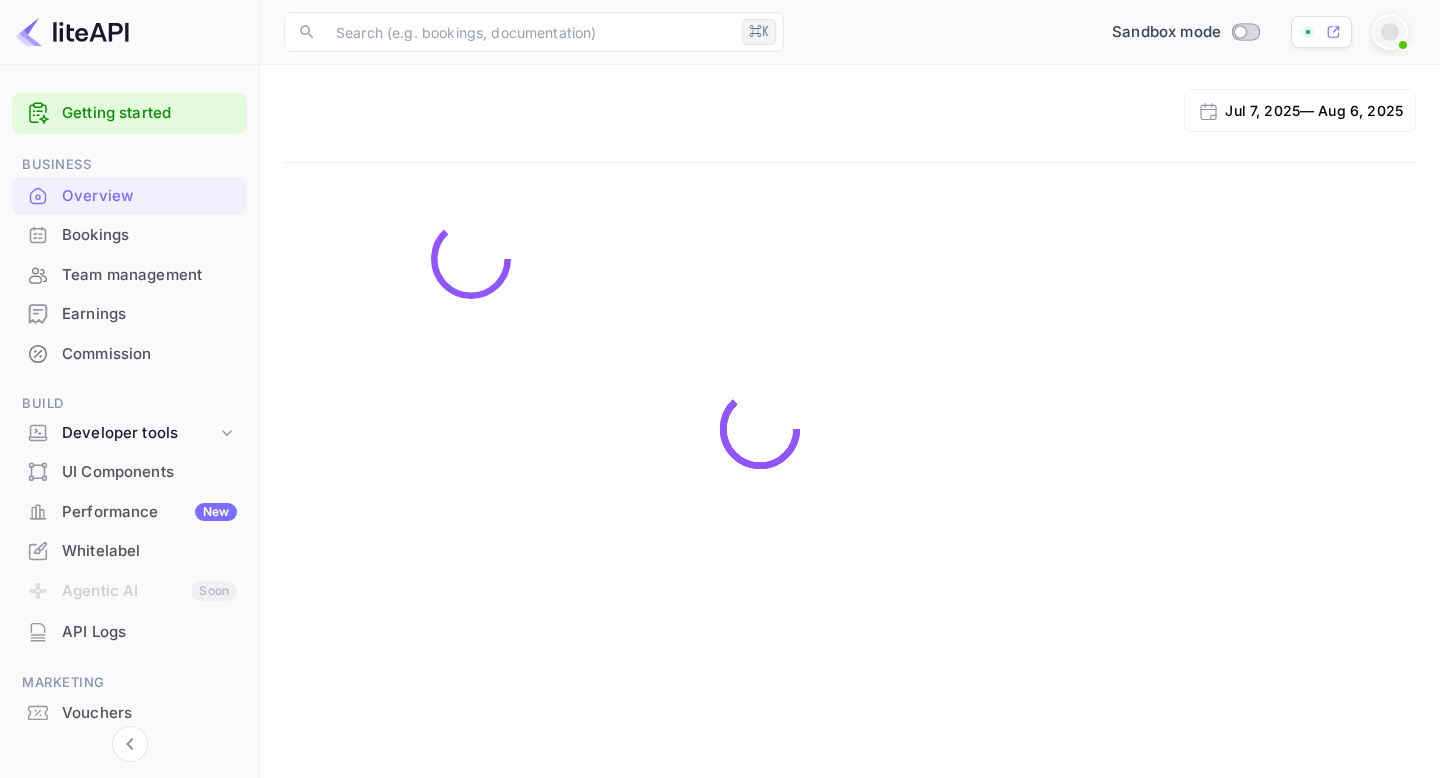 scroll, scrollTop: 0, scrollLeft: 0, axis: both 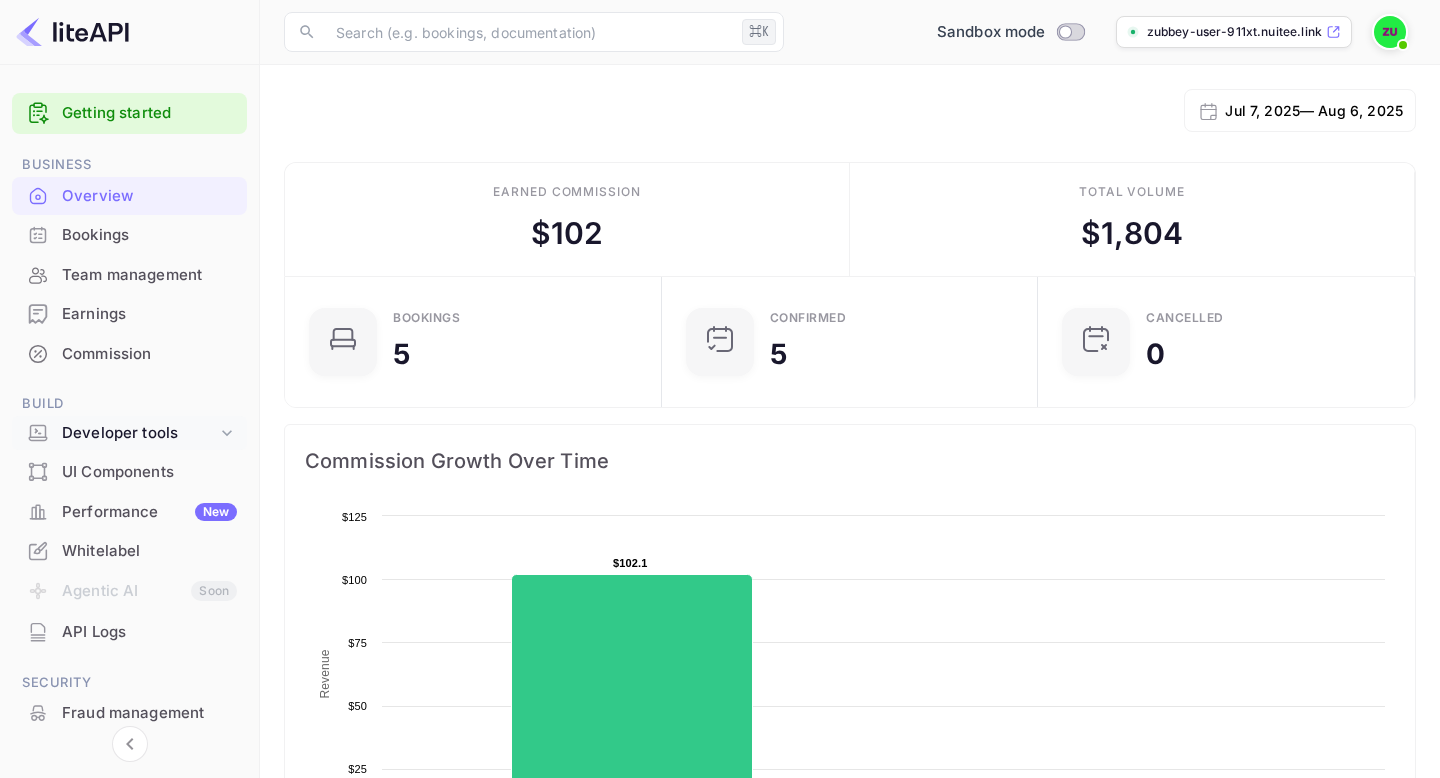 click on "Developer tools" at bounding box center [139, 433] 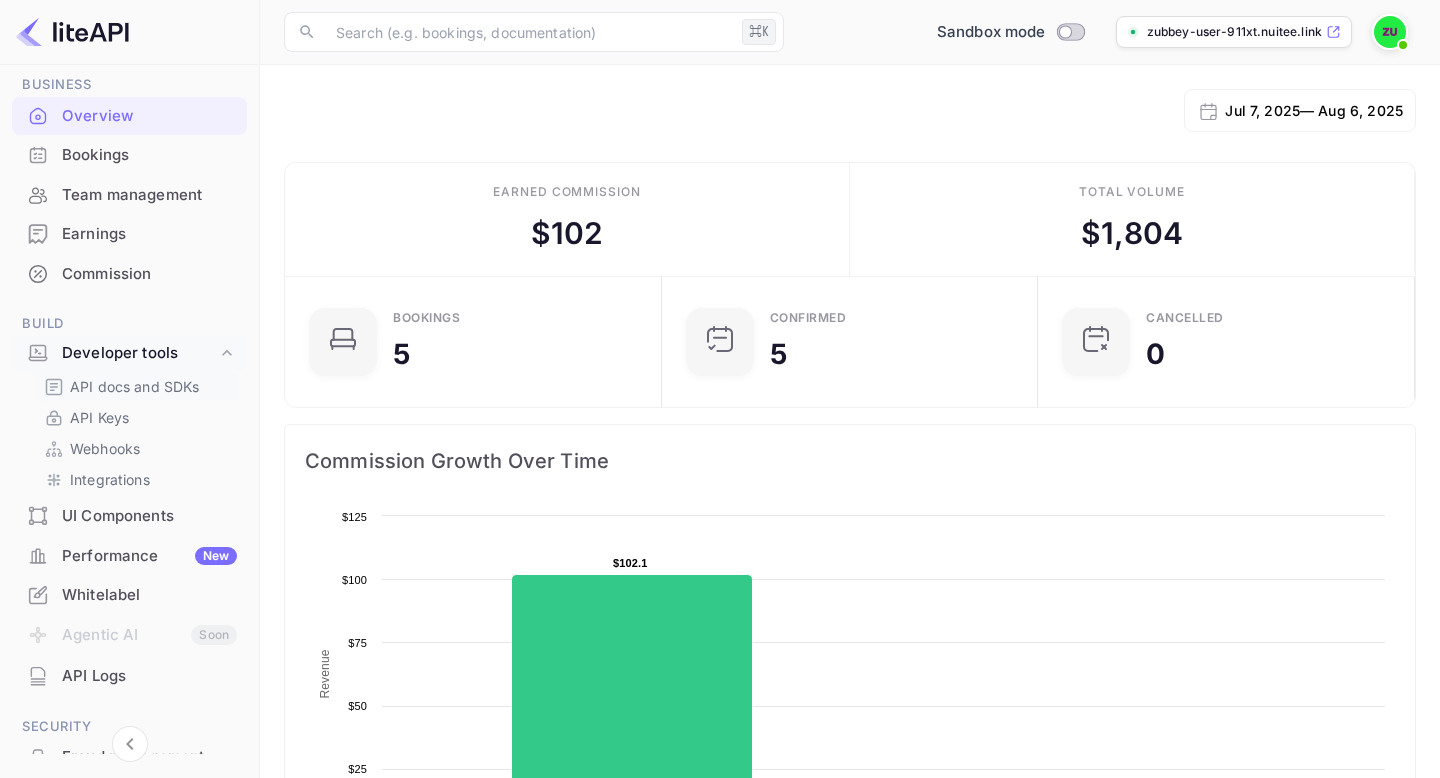 scroll, scrollTop: 99, scrollLeft: 0, axis: vertical 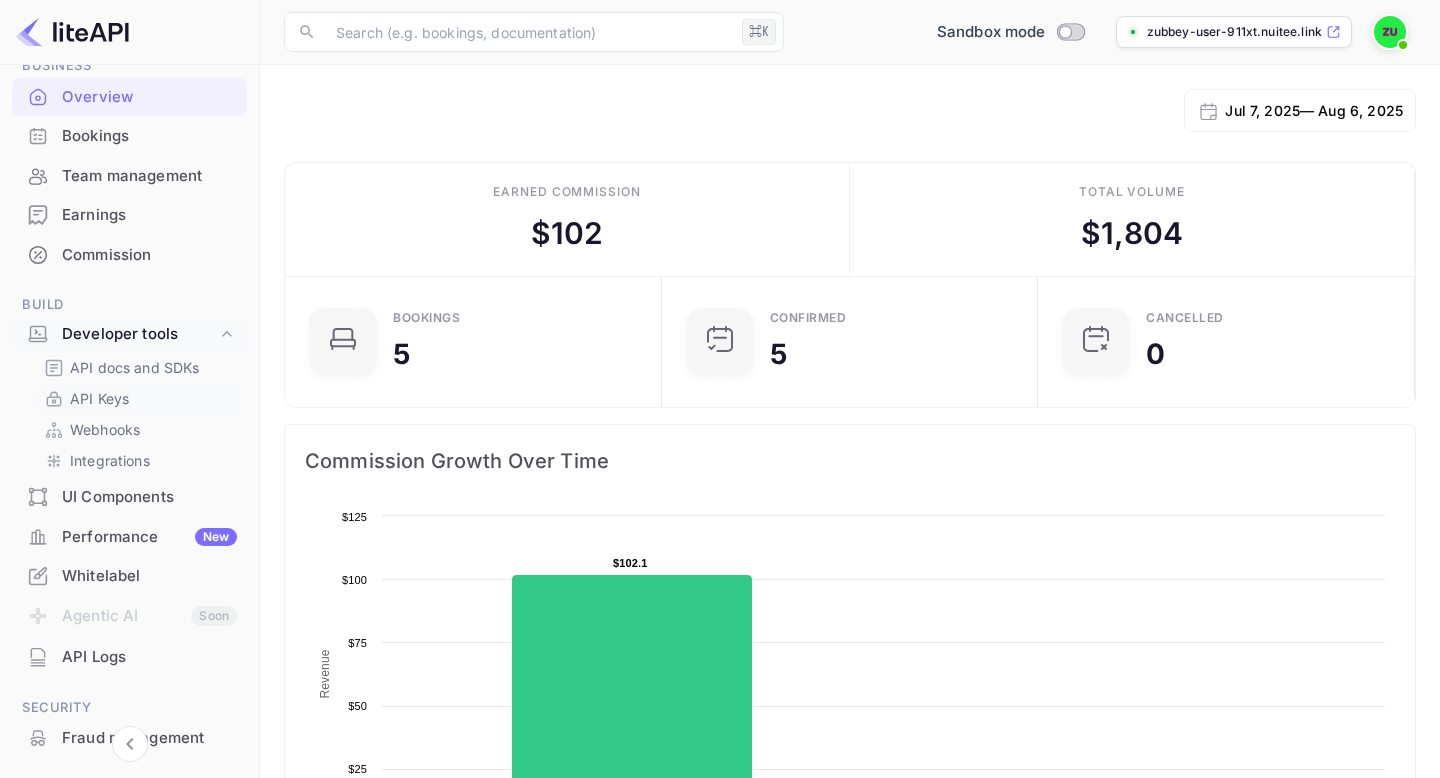 click on "API Keys" at bounding box center (99, 398) 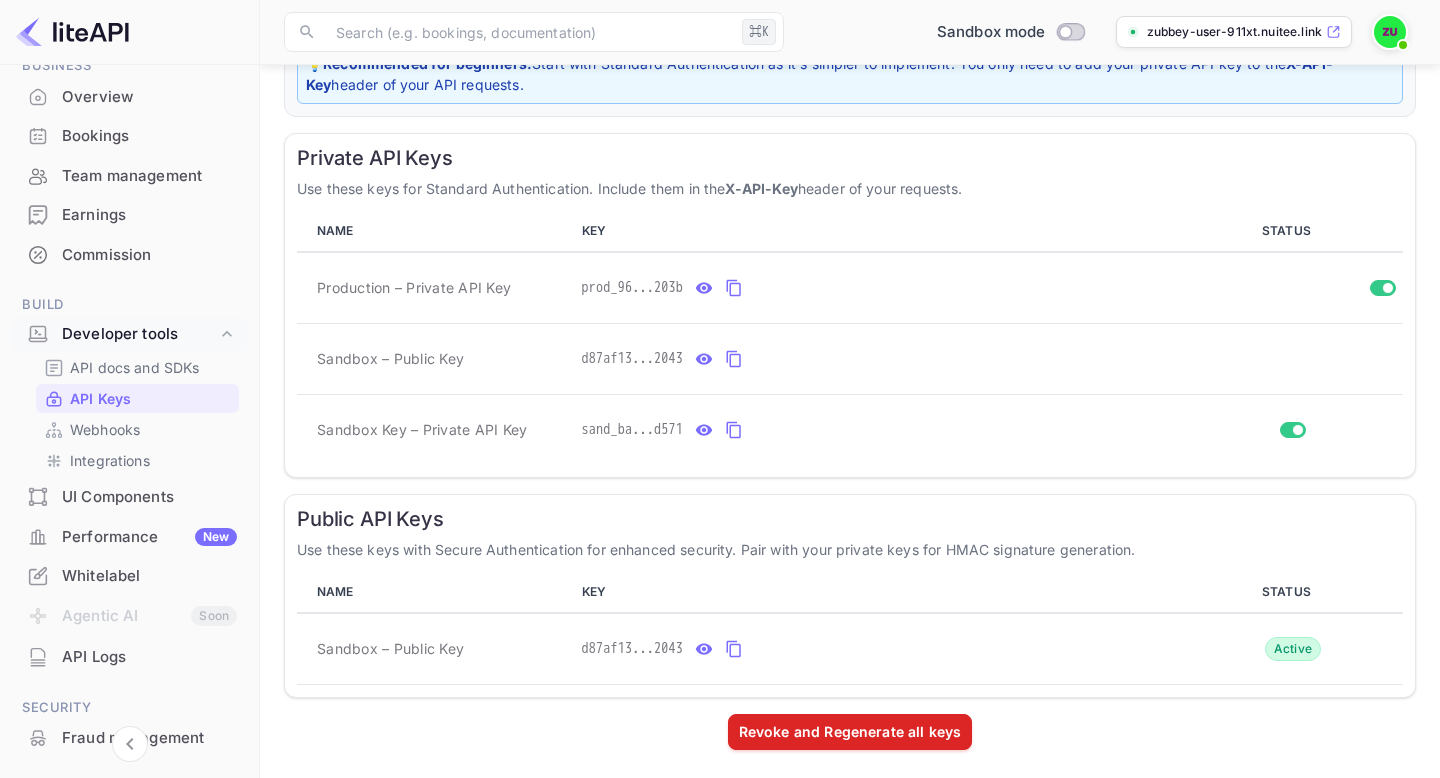 scroll, scrollTop: 315, scrollLeft: 0, axis: vertical 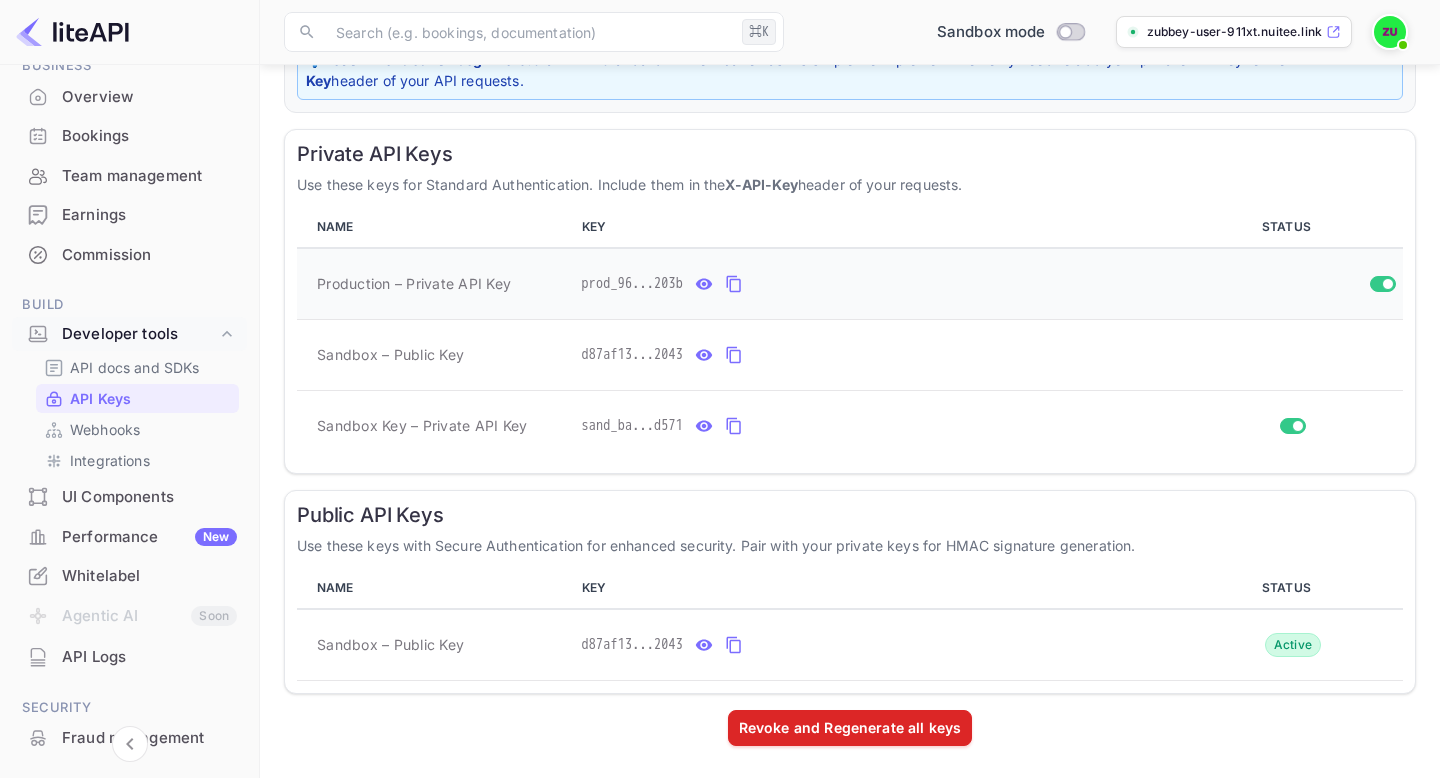 click 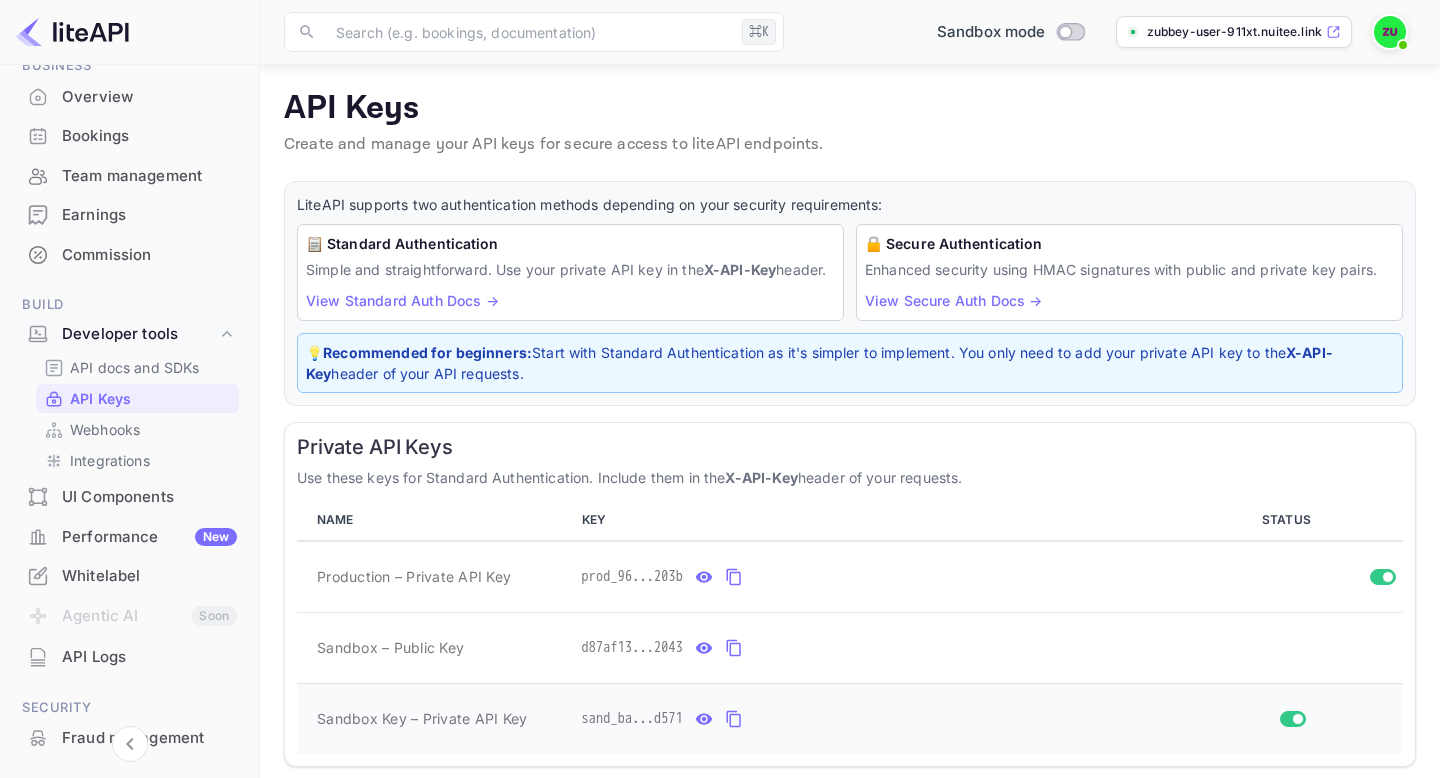 scroll, scrollTop: 315, scrollLeft: 0, axis: vertical 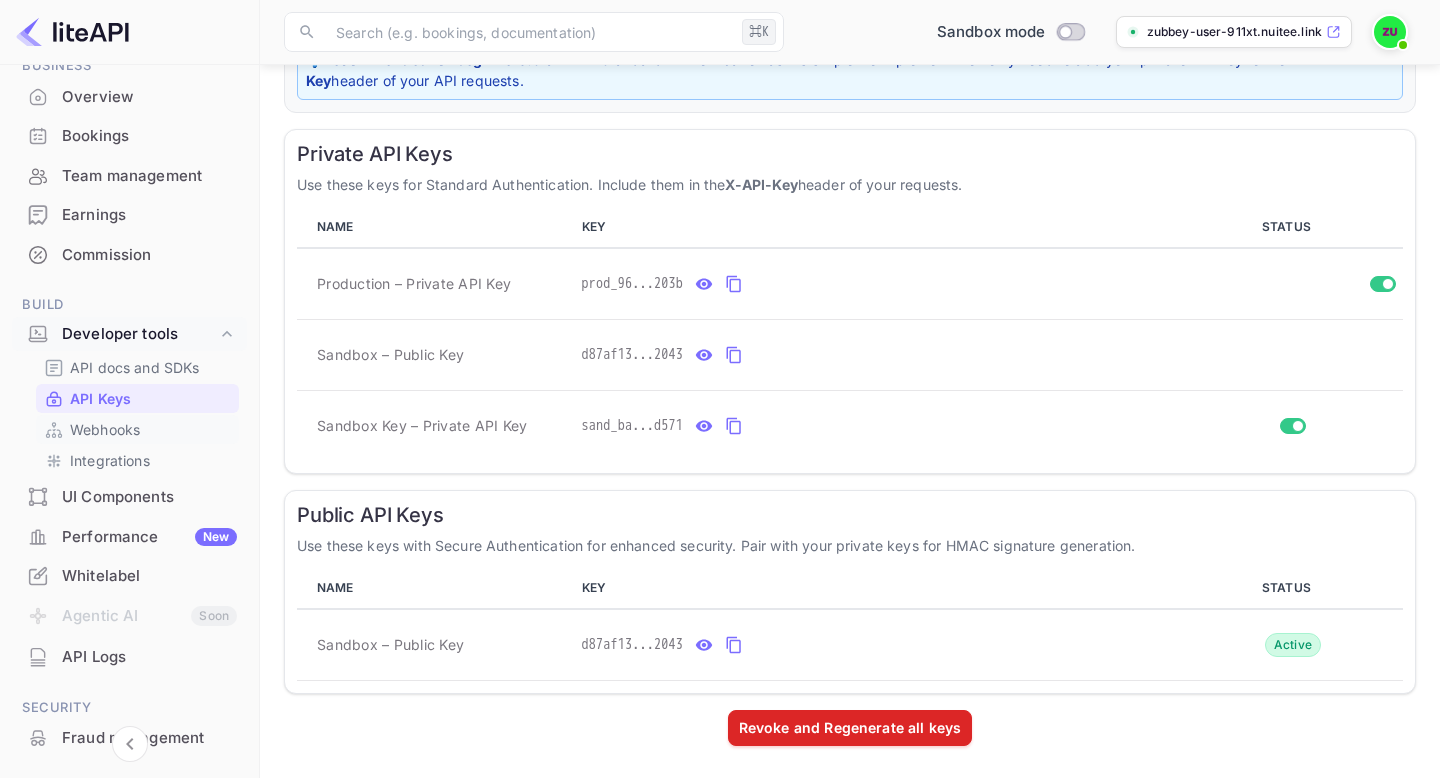 click on "Webhooks" at bounding box center [105, 429] 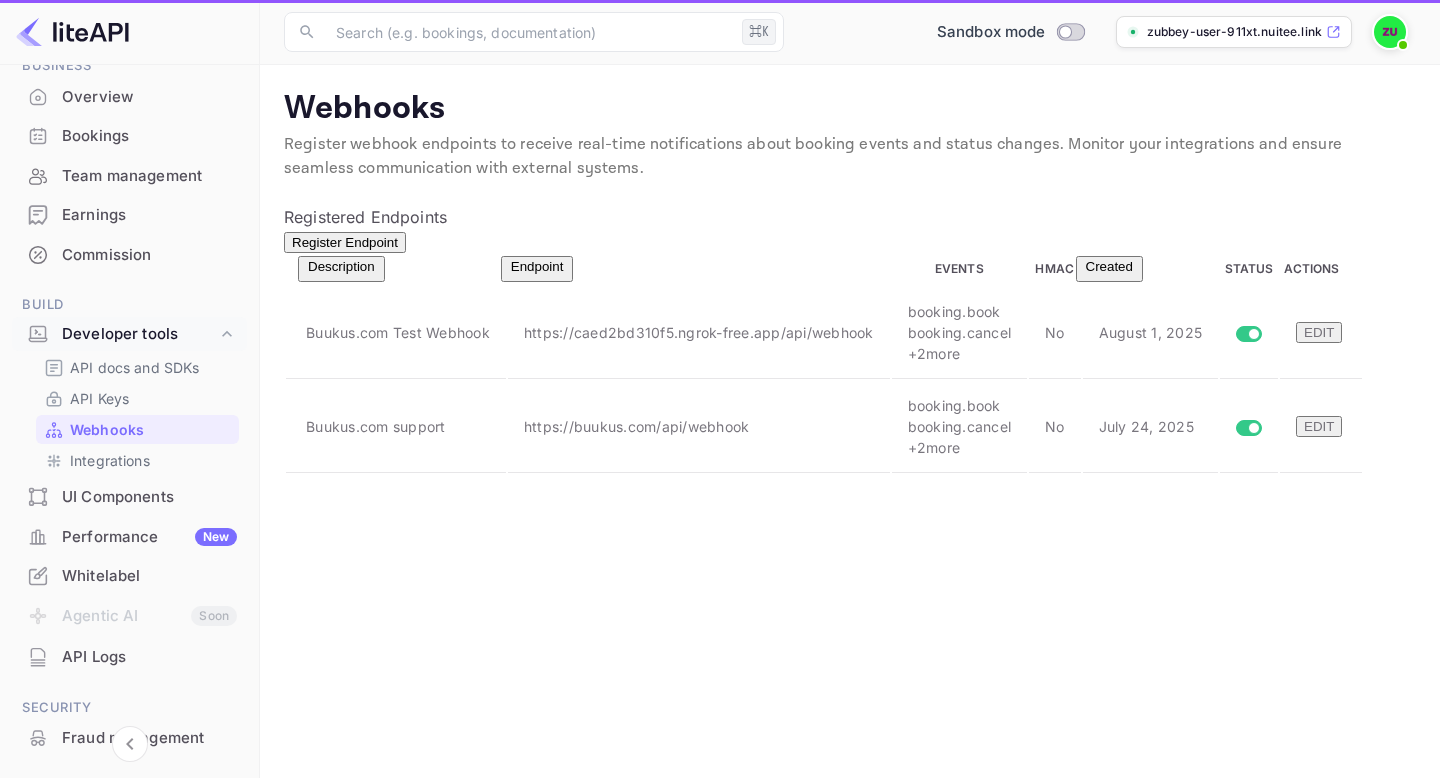 scroll, scrollTop: 0, scrollLeft: 0, axis: both 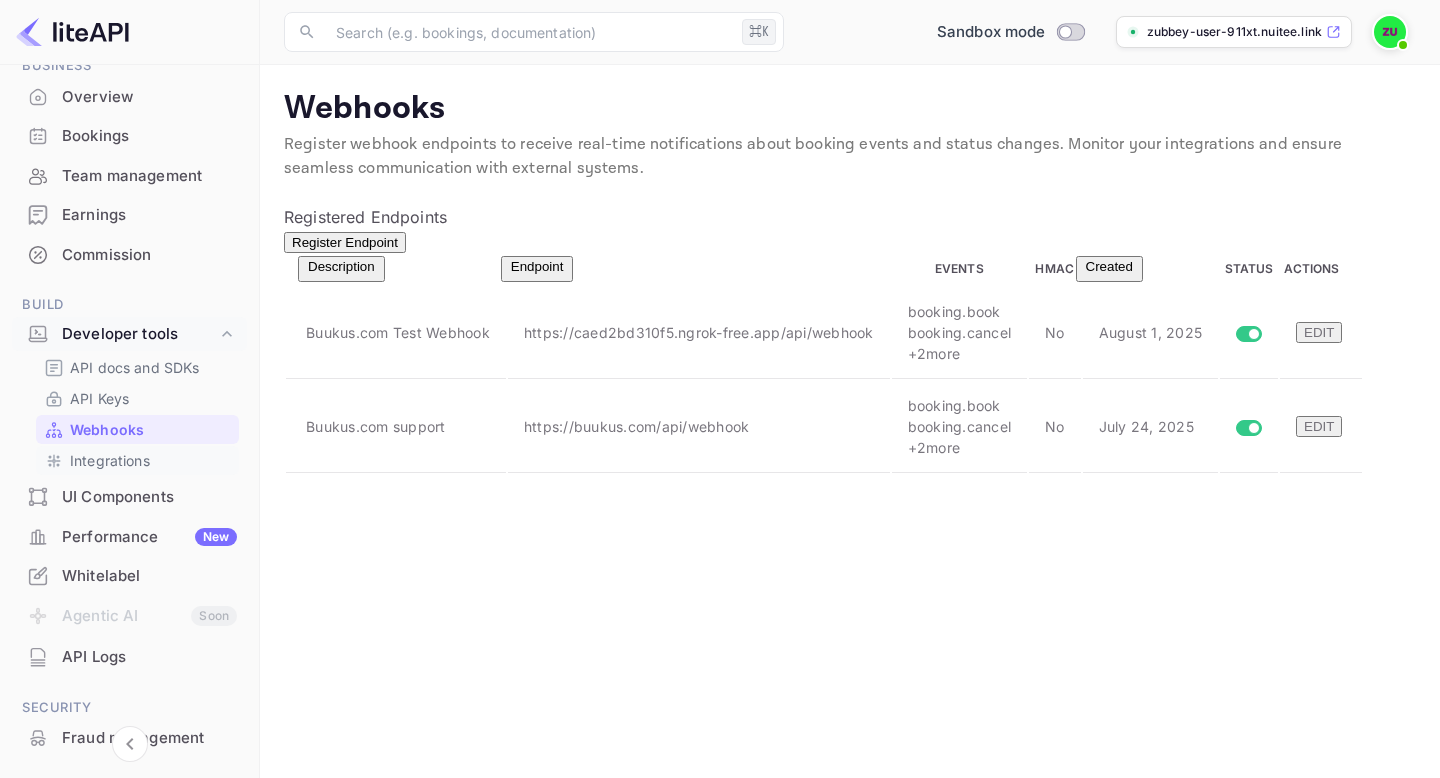 click on "Integrations" at bounding box center [110, 460] 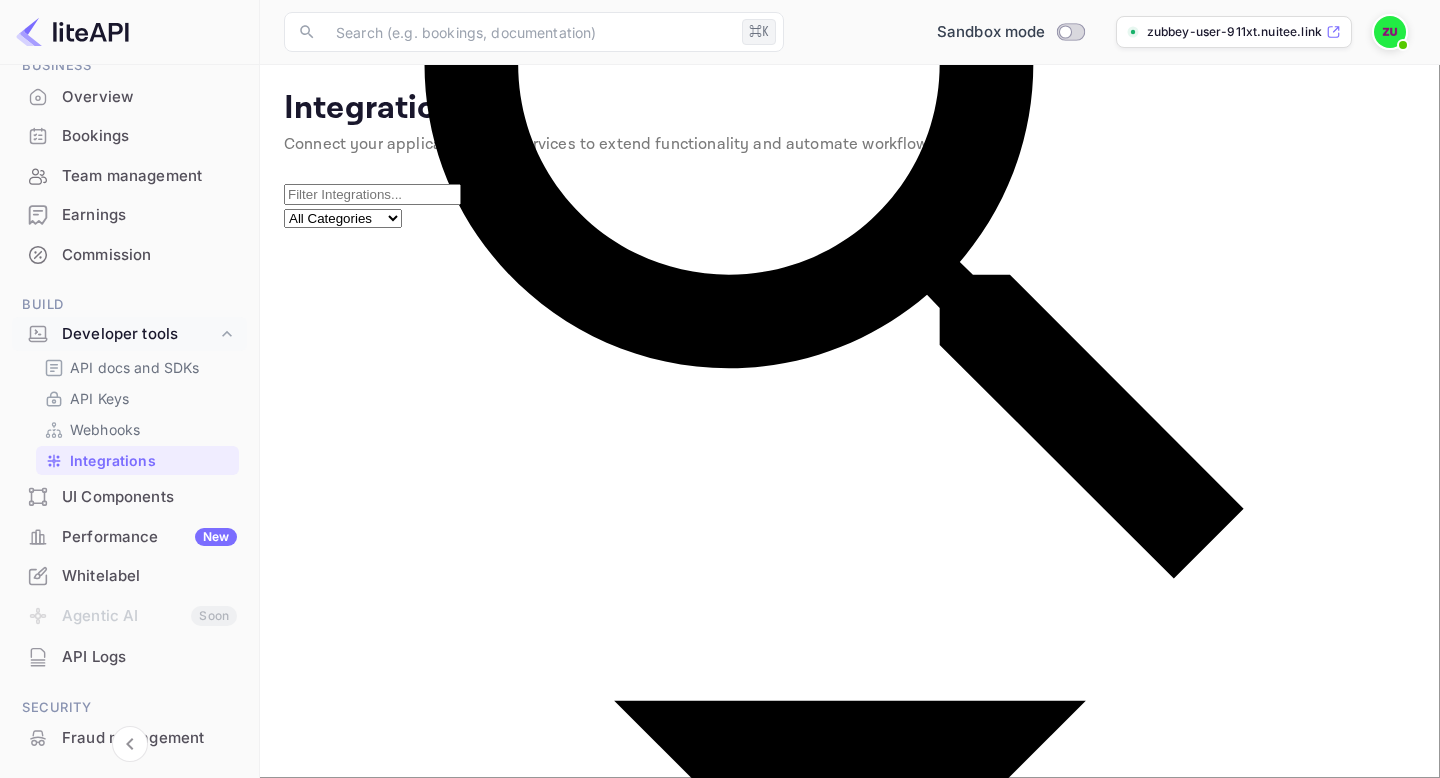 click on "Uber Vouchers Installed" at bounding box center [850, 3938] 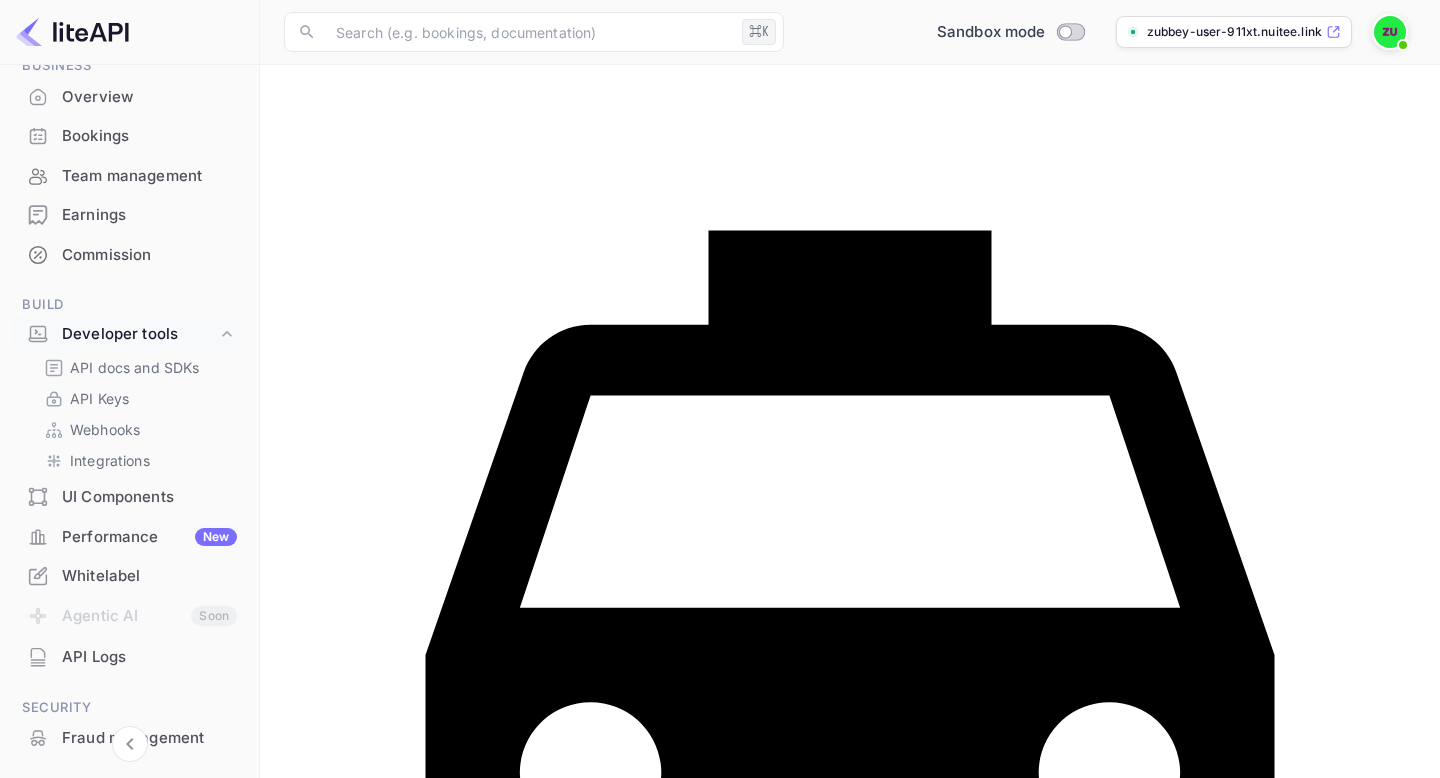 click on "Pricing" at bounding box center [384, 1540] 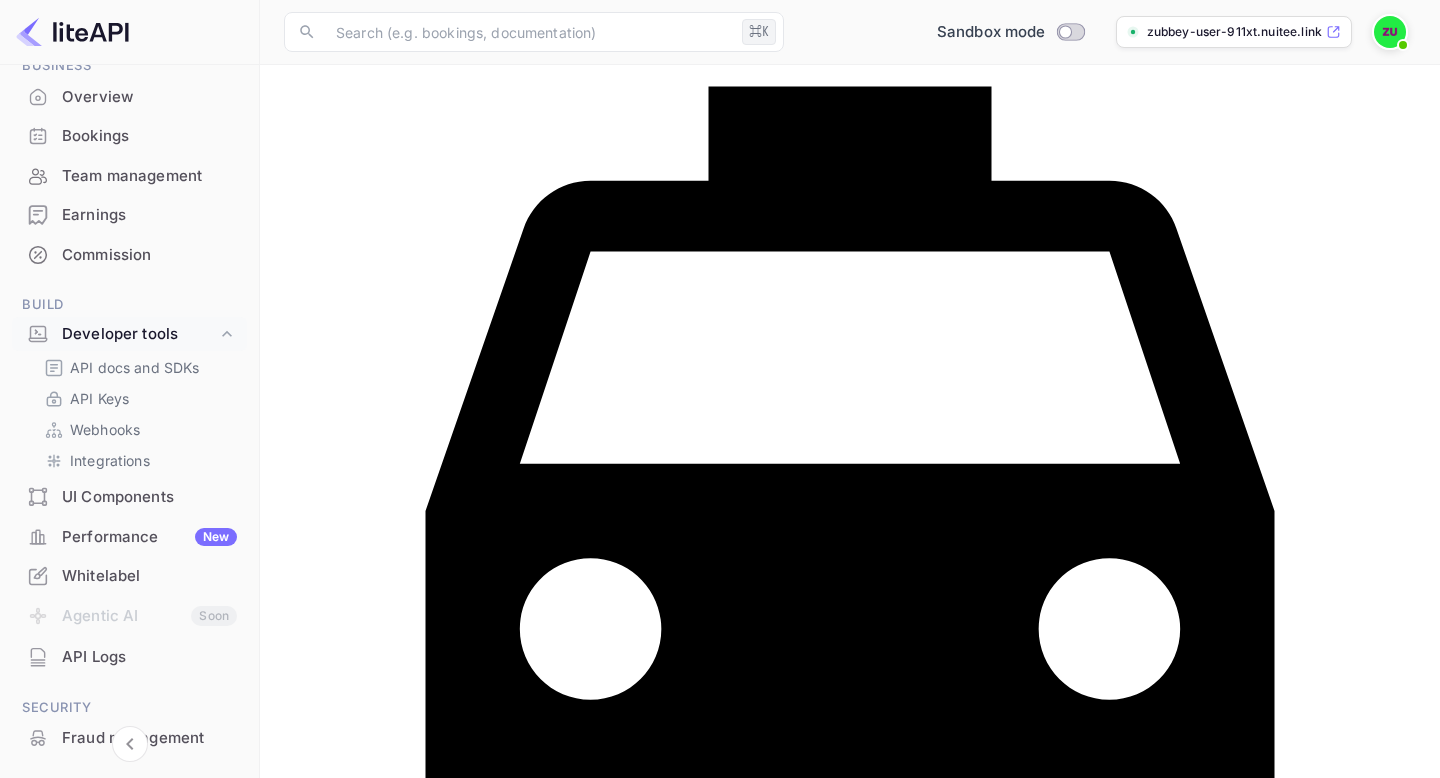 scroll, scrollTop: 0, scrollLeft: 0, axis: both 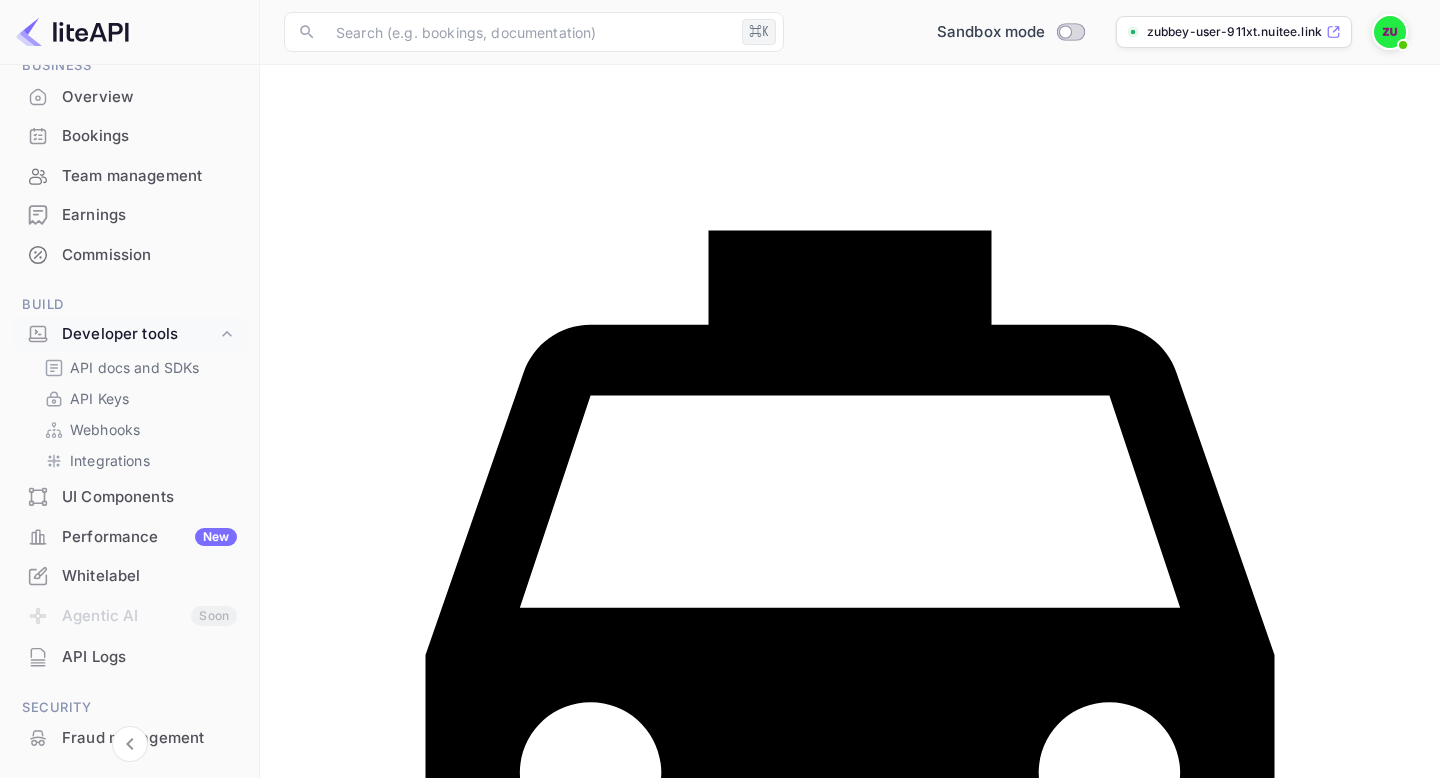click on "Pricing" at bounding box center [384, 1540] 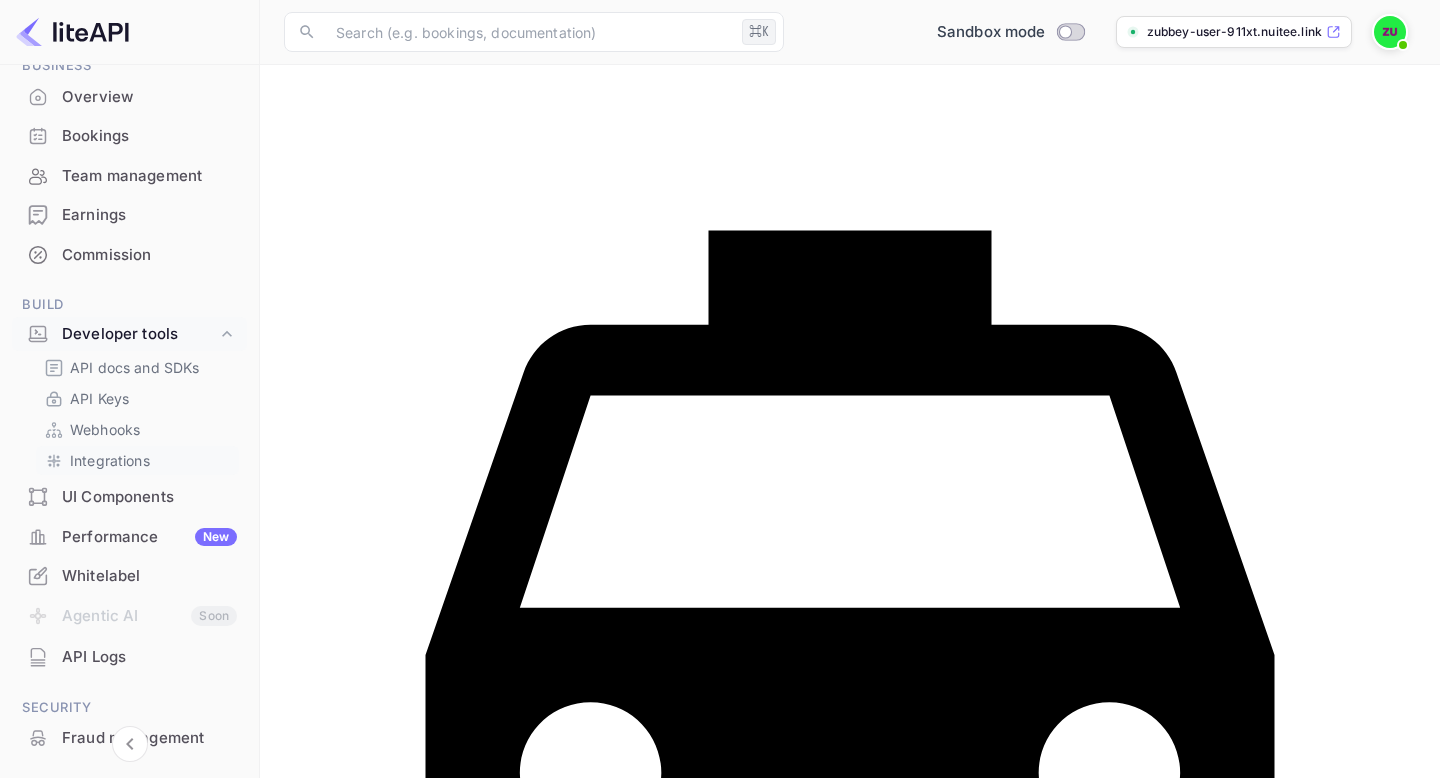 click on "Integrations" at bounding box center (110, 460) 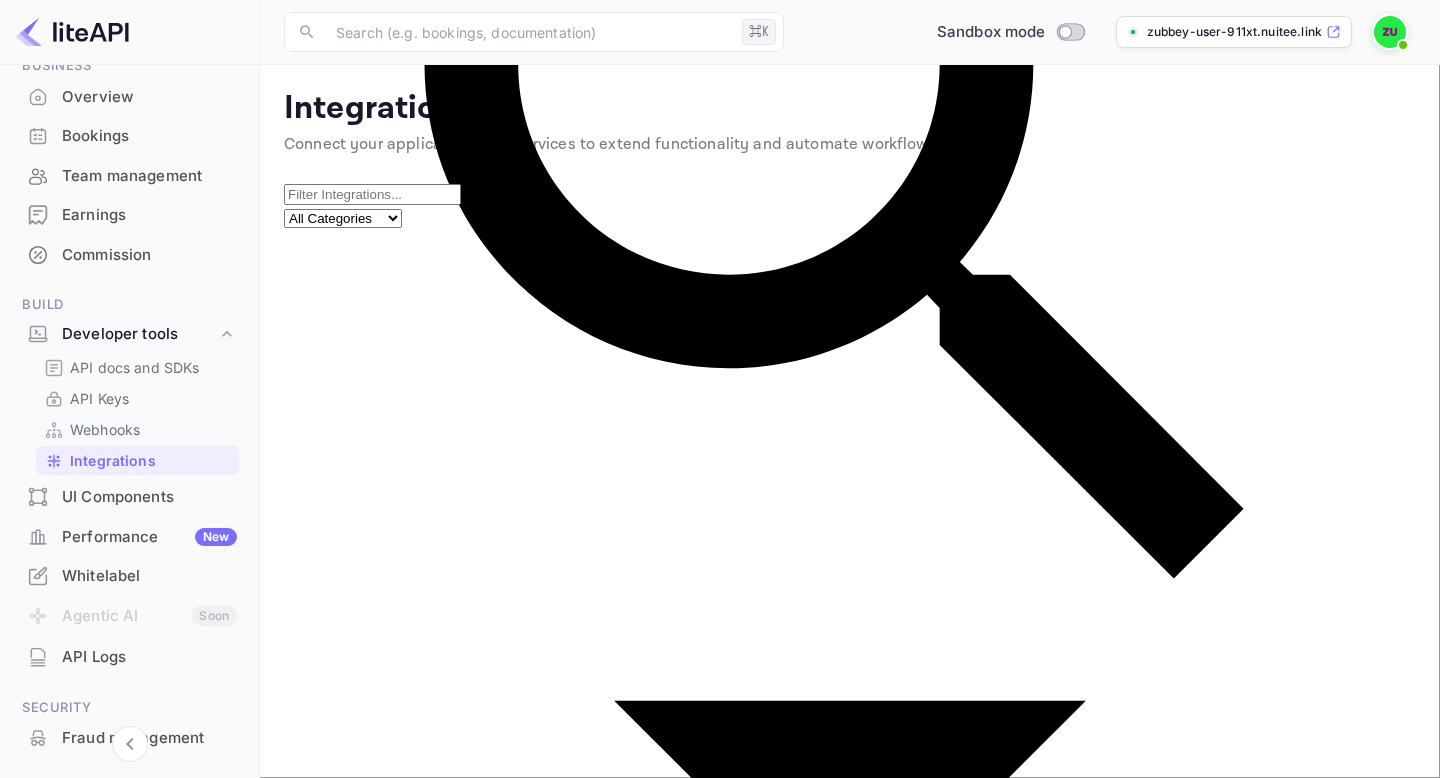 click on "Webhooks" at bounding box center (105, 429) 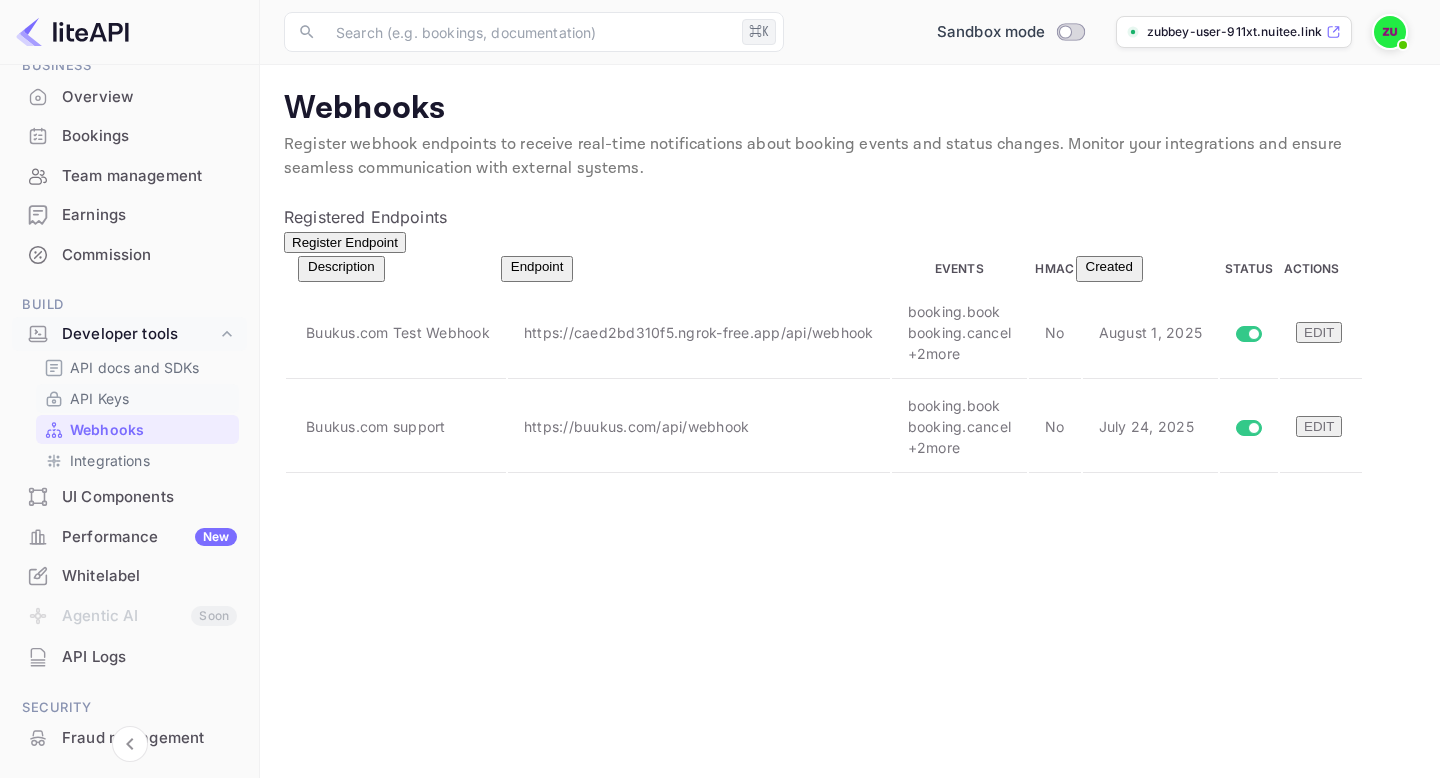 click on "API Keys" at bounding box center (99, 398) 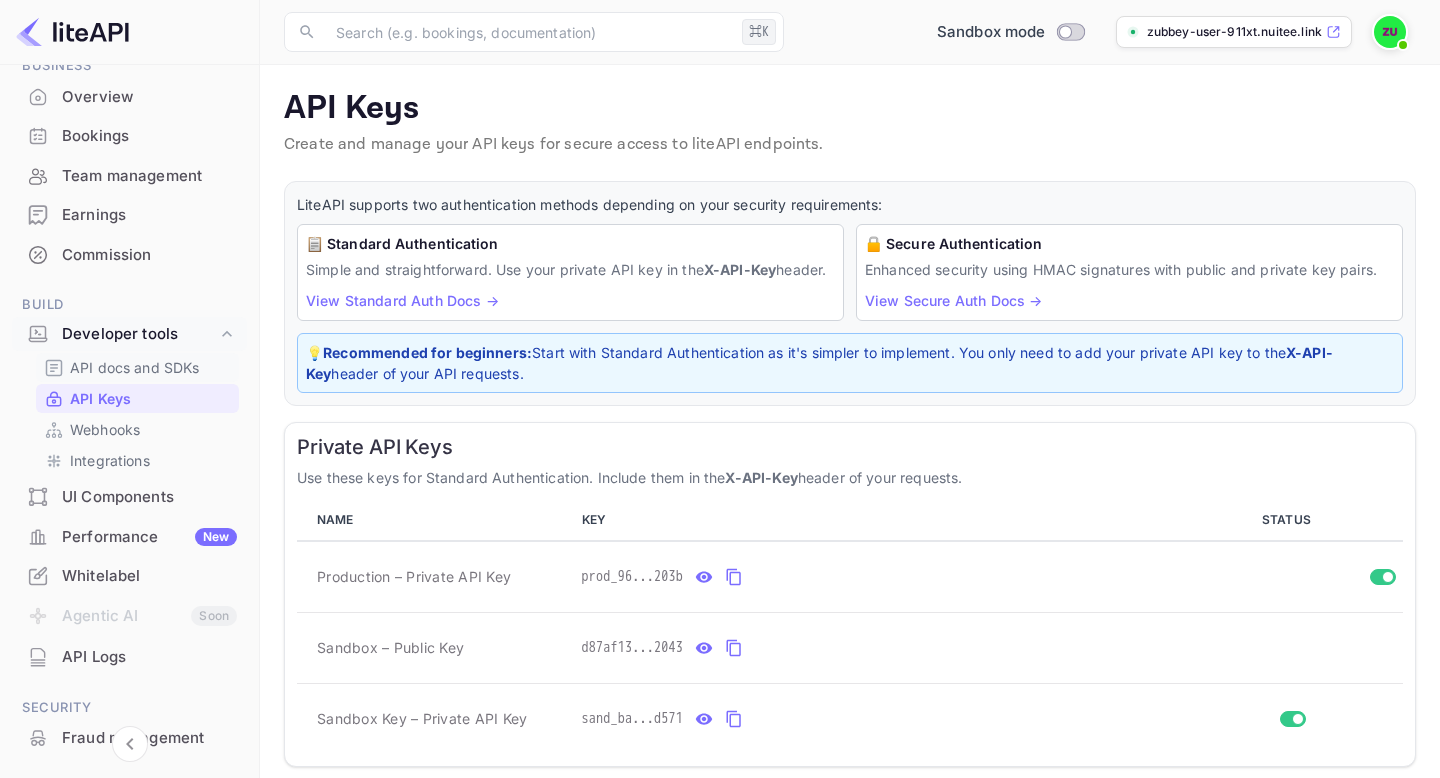 click on "API docs and SDKs" at bounding box center [135, 367] 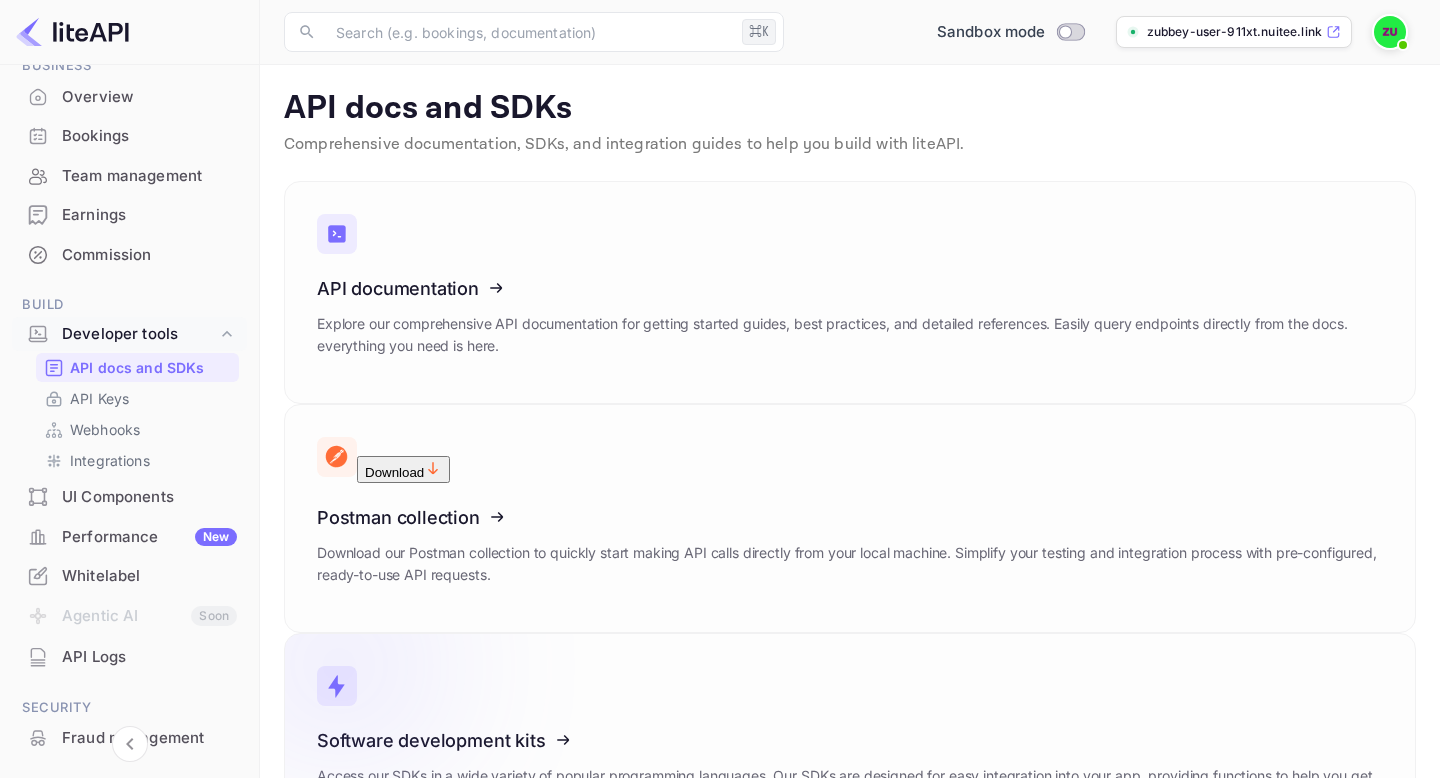 click 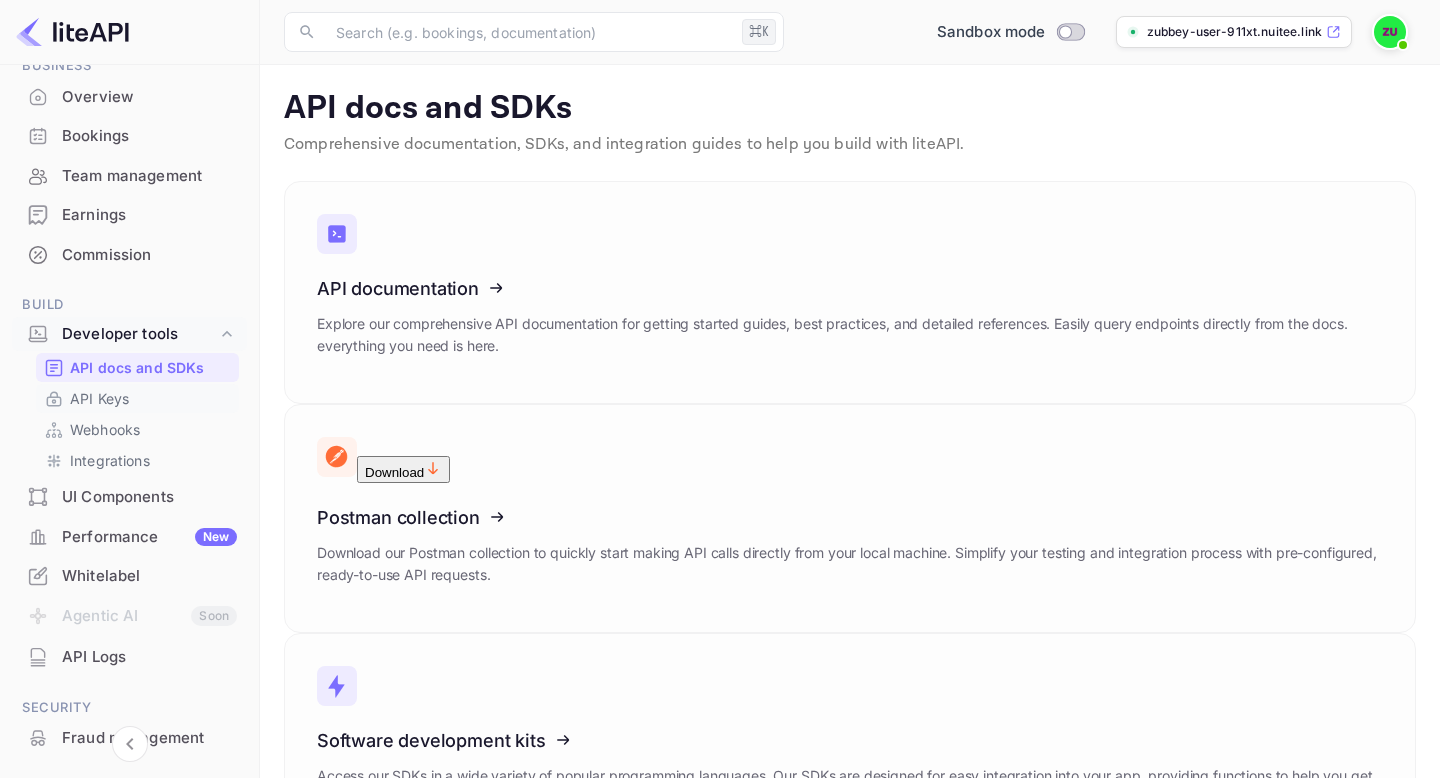 click on "API Keys" at bounding box center [137, 398] 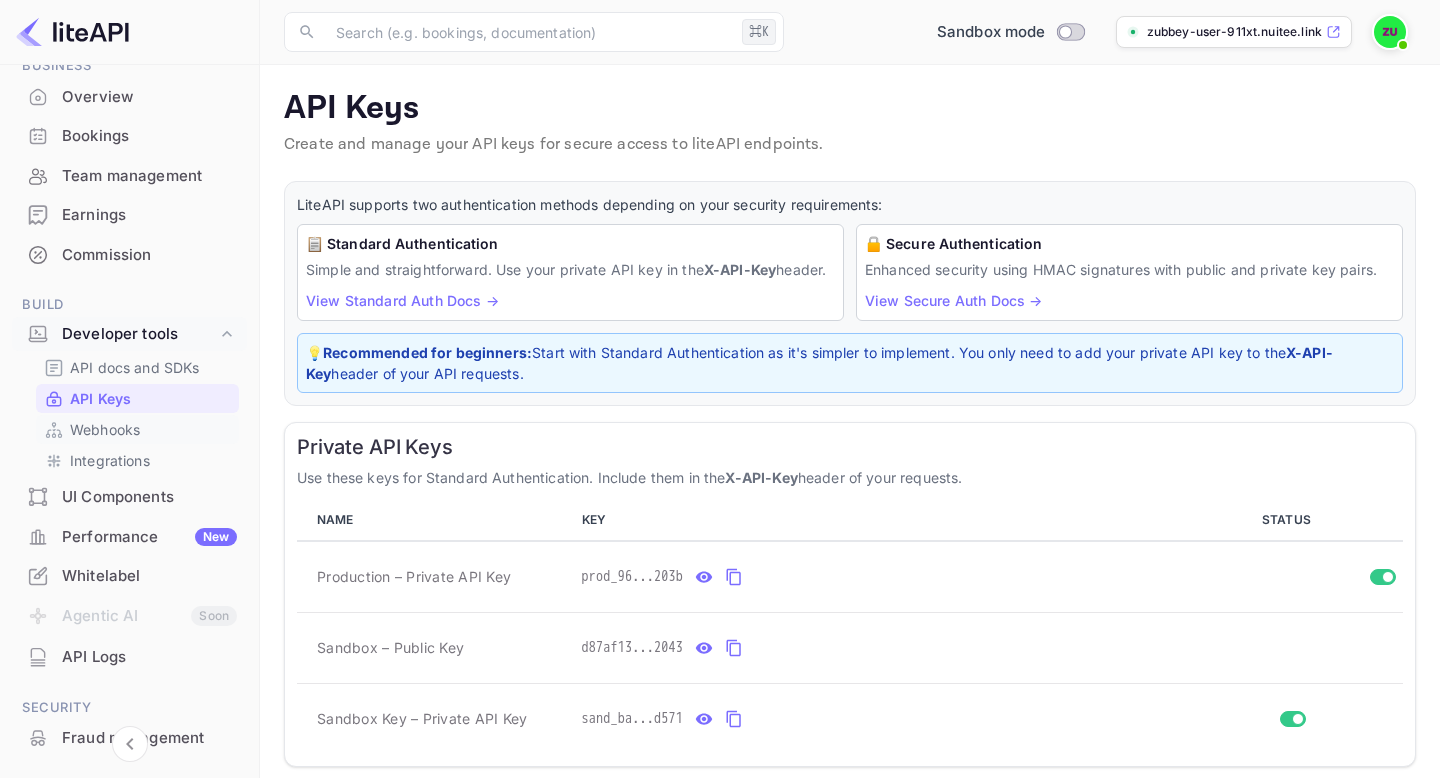 click on "Webhooks" at bounding box center (105, 429) 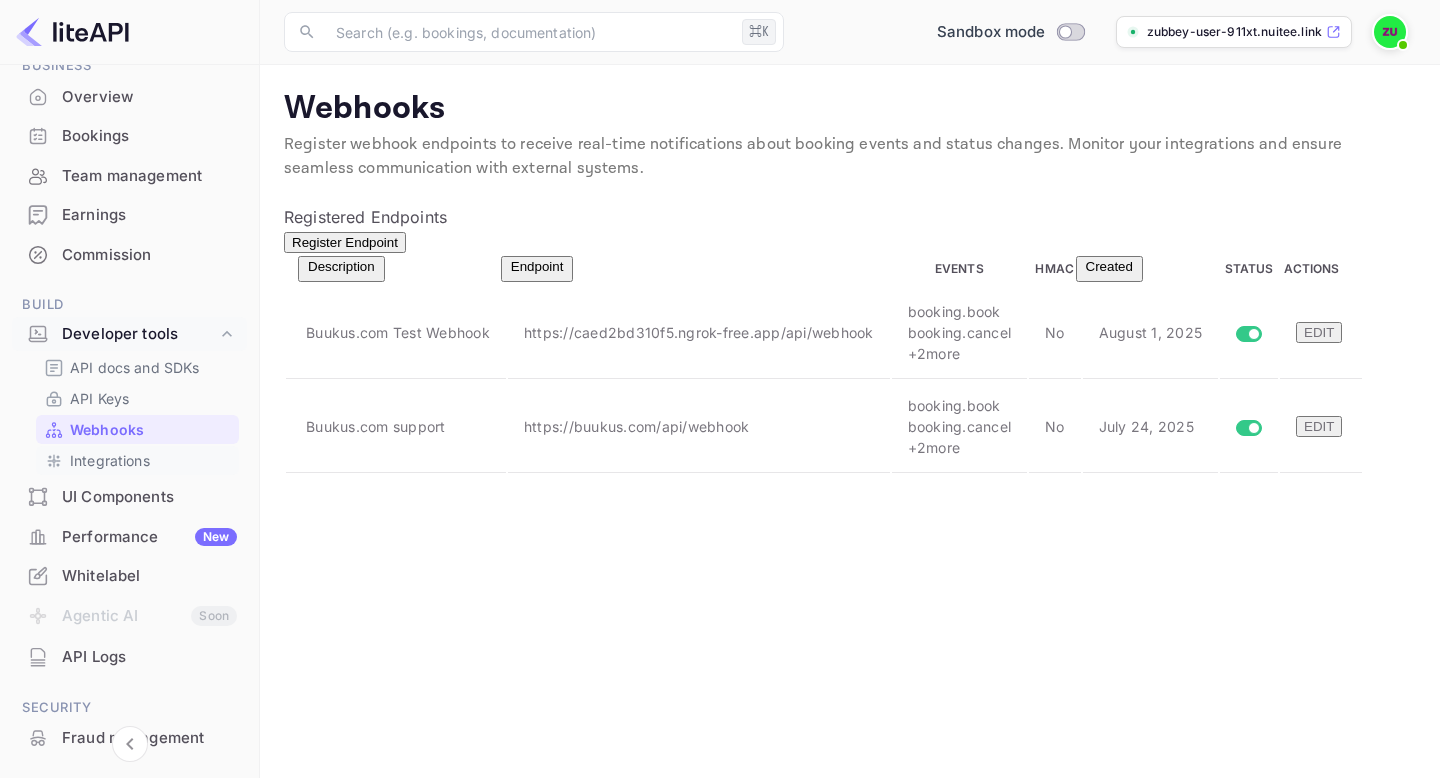 click on "Integrations" at bounding box center (110, 460) 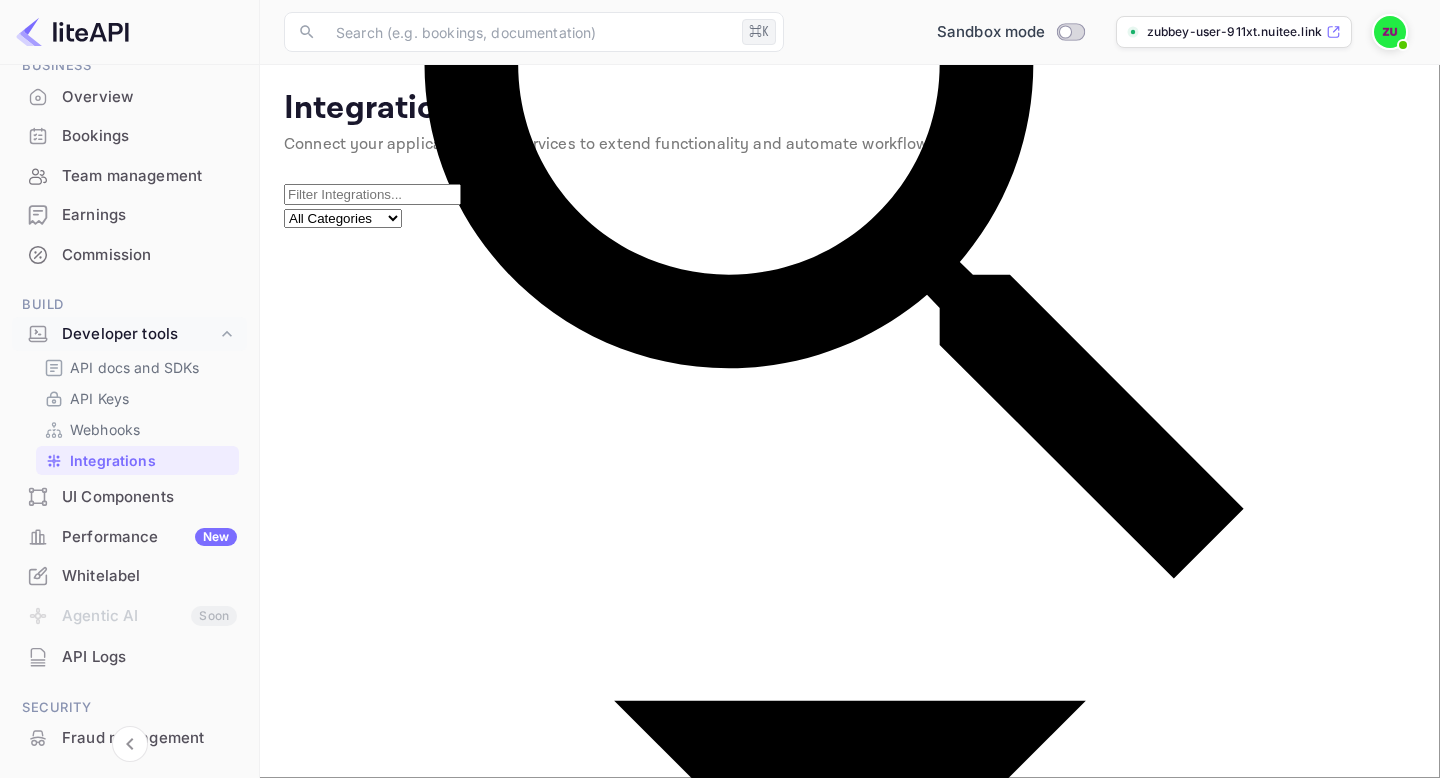click on "UI Components" at bounding box center (149, 497) 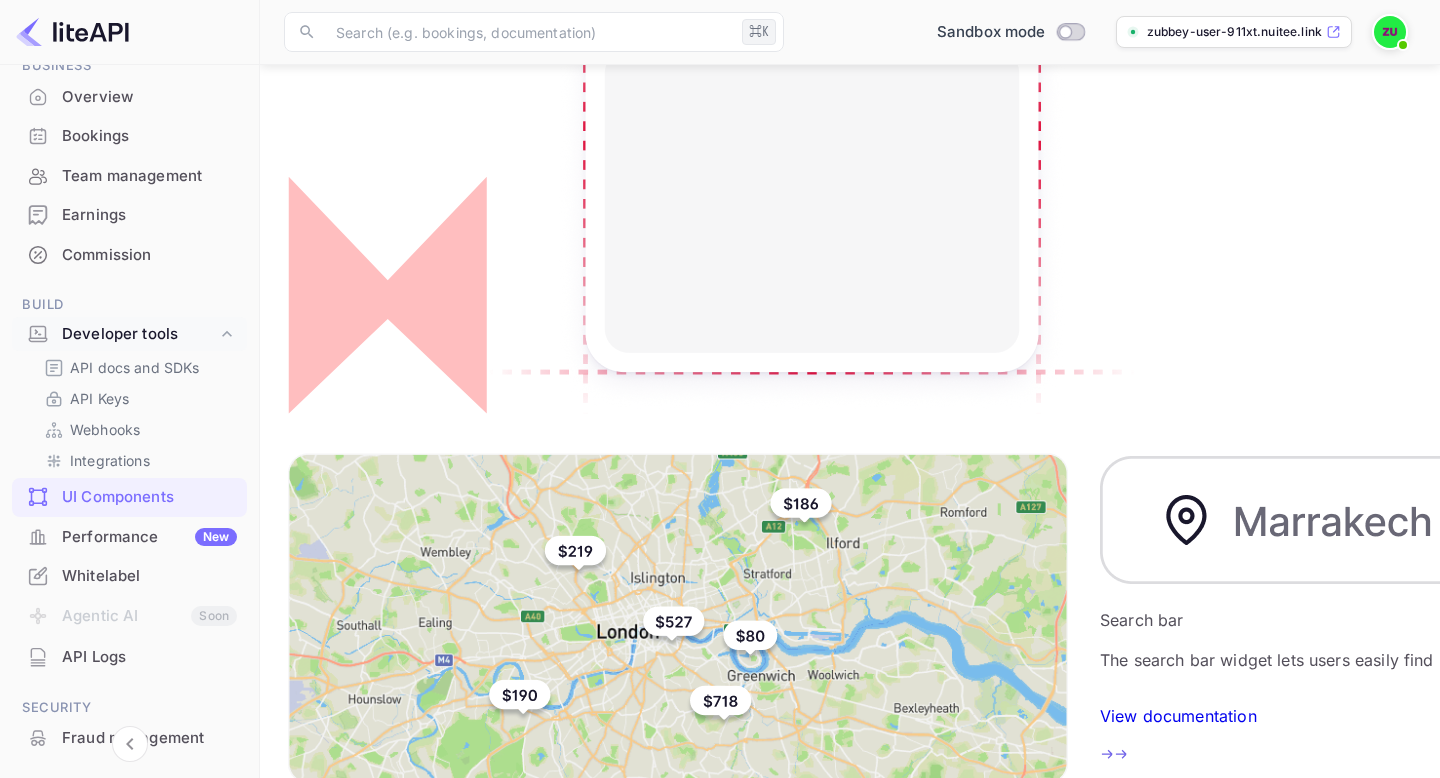 scroll, scrollTop: 569, scrollLeft: 0, axis: vertical 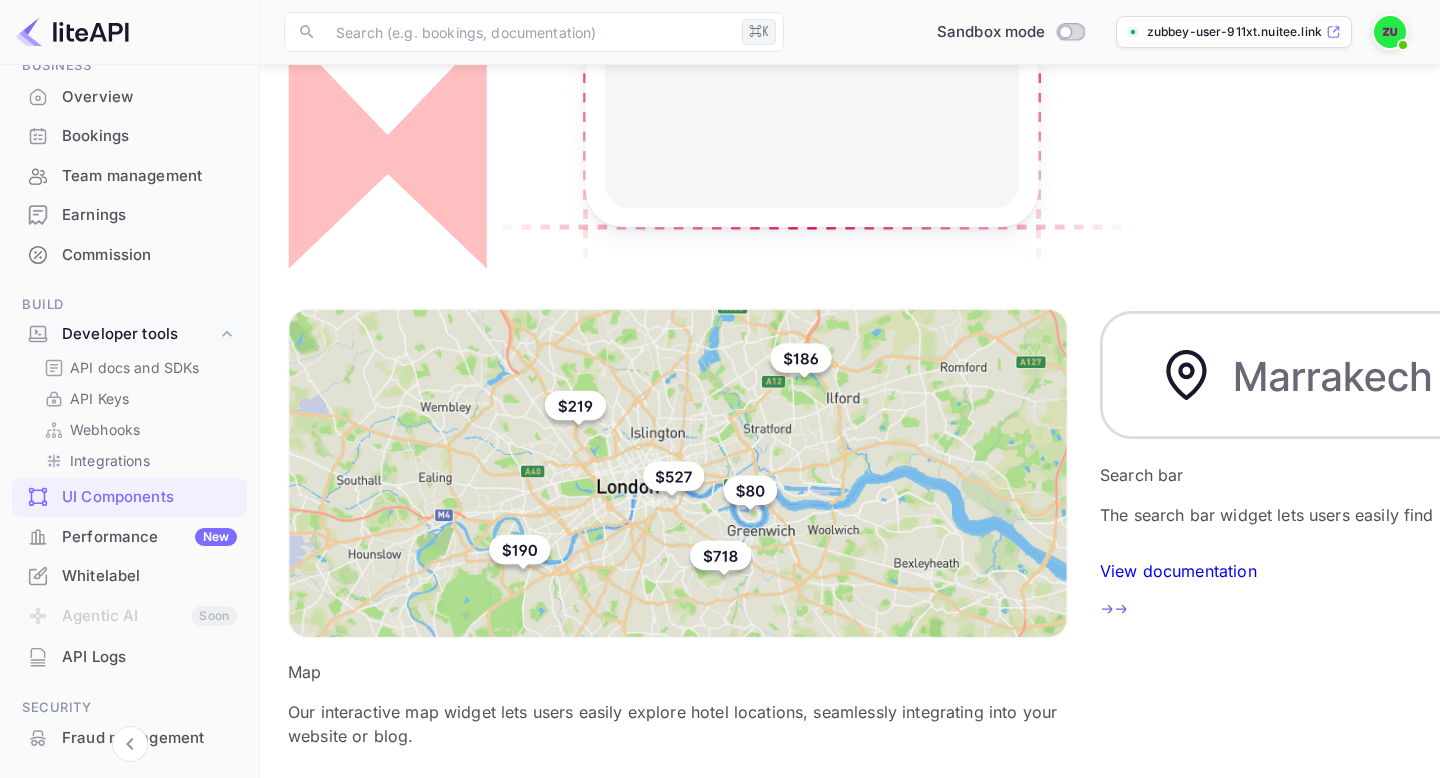 click on "Performance New" at bounding box center (149, 537) 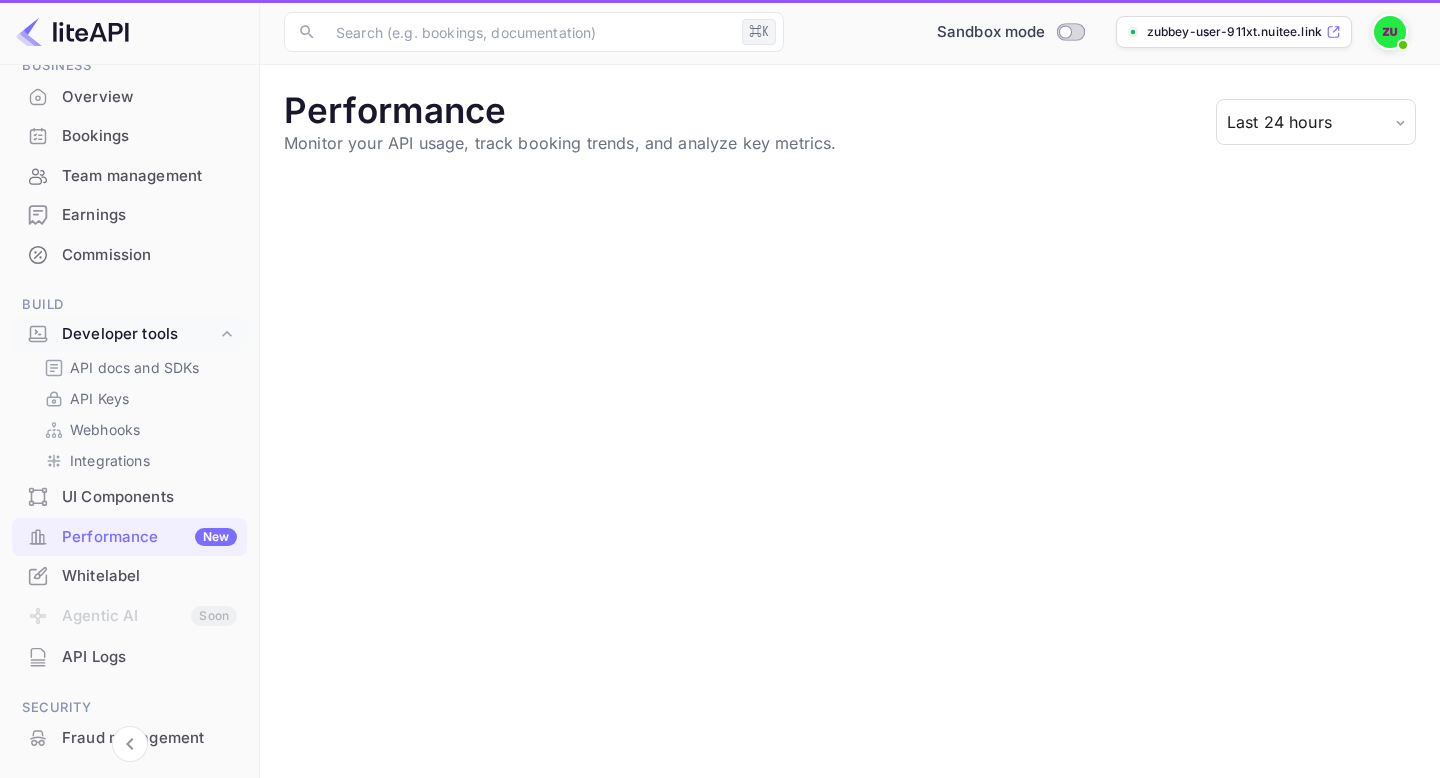 scroll, scrollTop: 0, scrollLeft: 0, axis: both 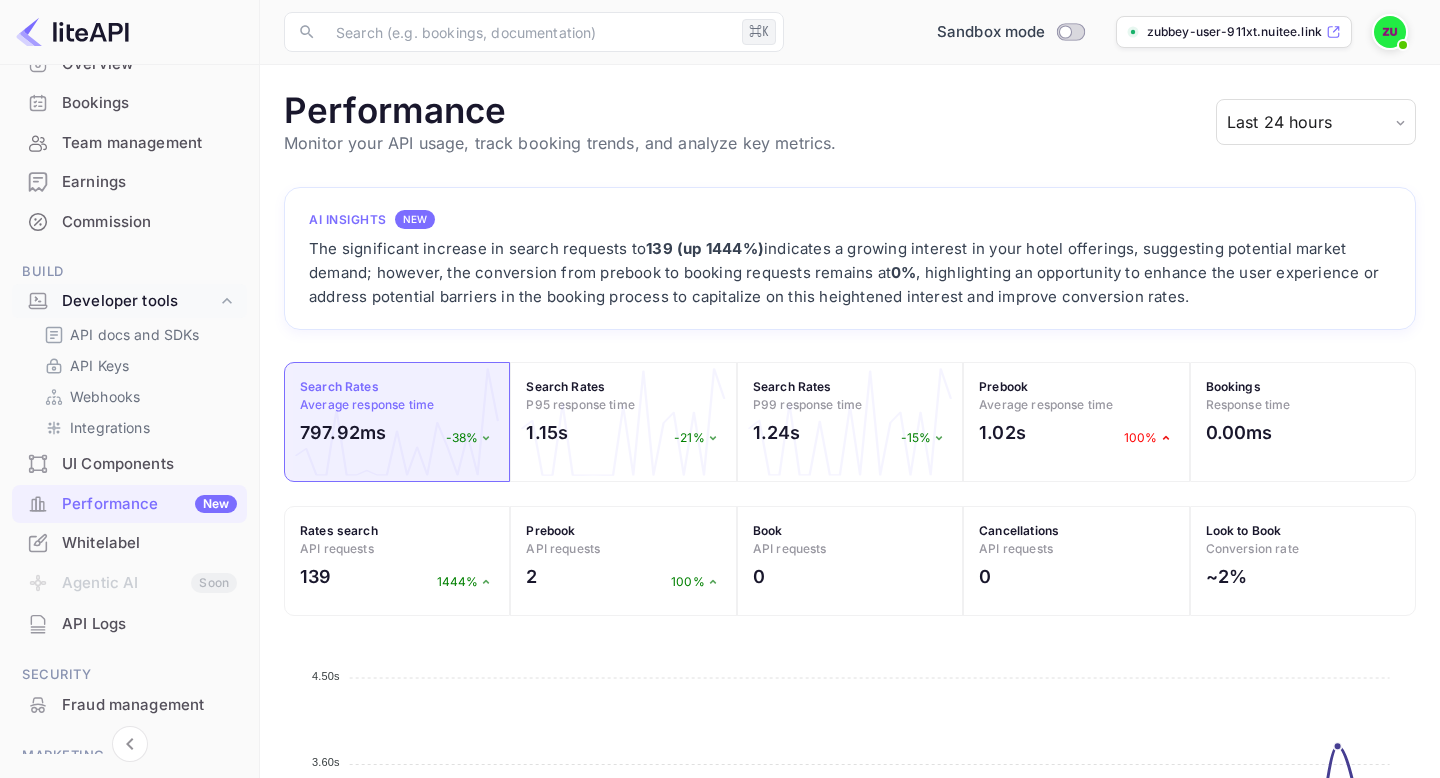 click on "Whitelabel" at bounding box center (149, 543) 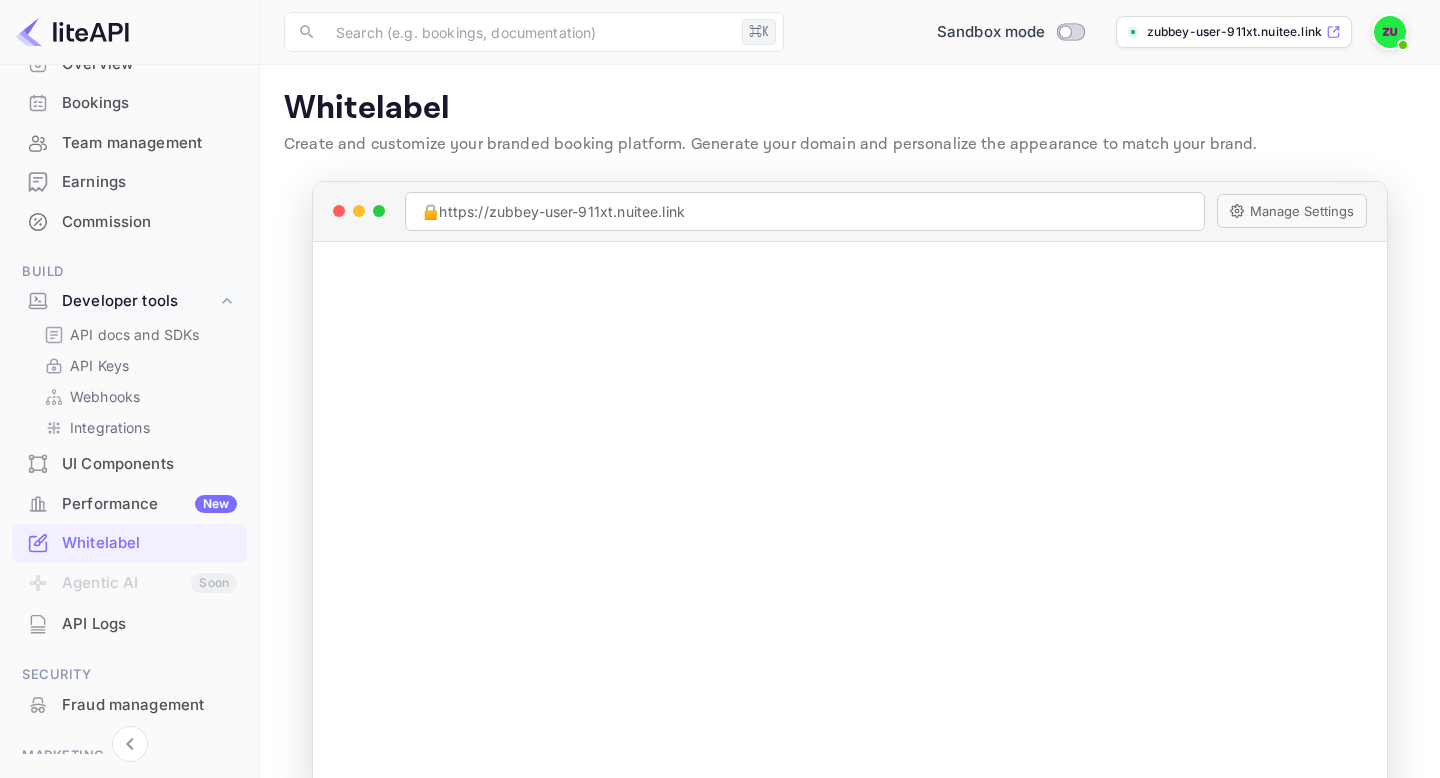 scroll, scrollTop: 49, scrollLeft: 0, axis: vertical 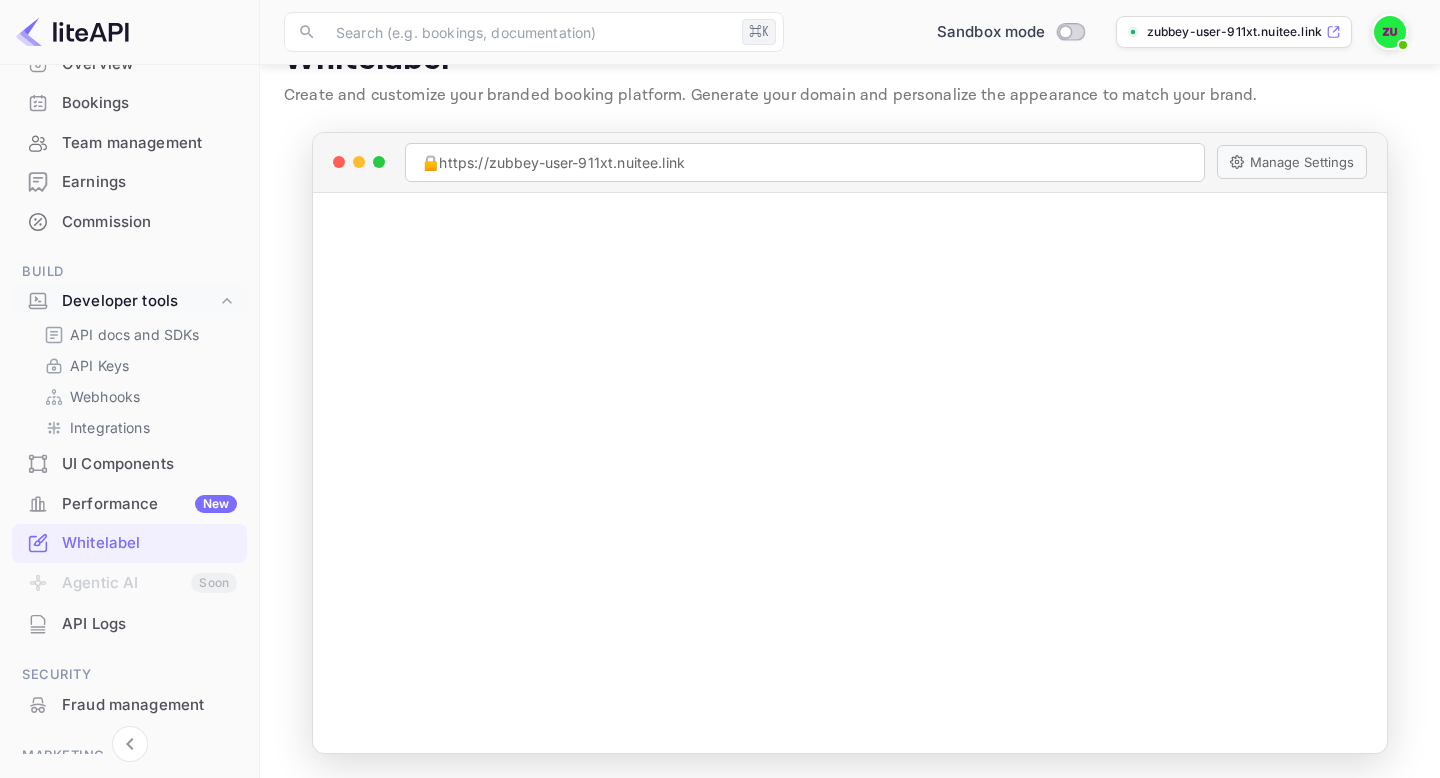 click on "API Logs" at bounding box center [149, 624] 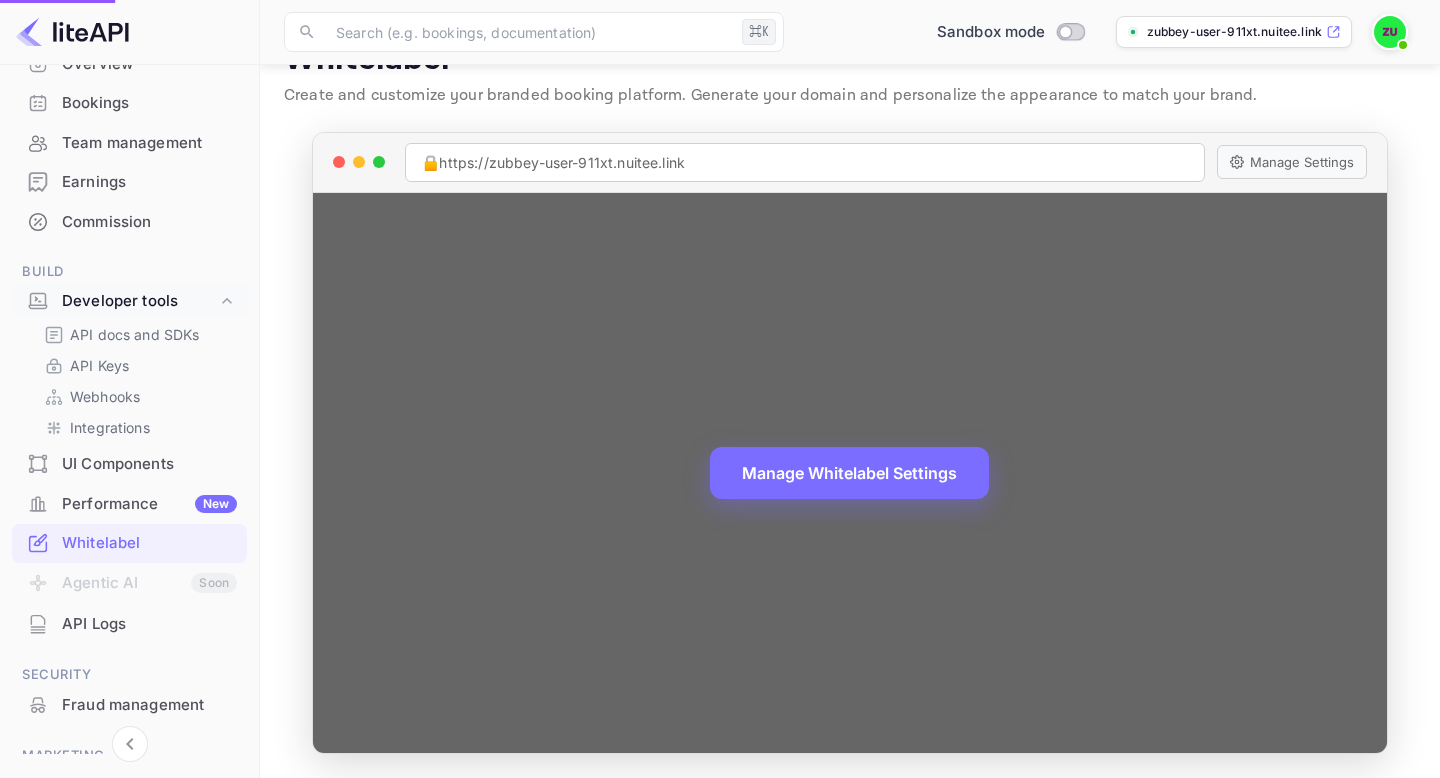 scroll, scrollTop: 0, scrollLeft: 0, axis: both 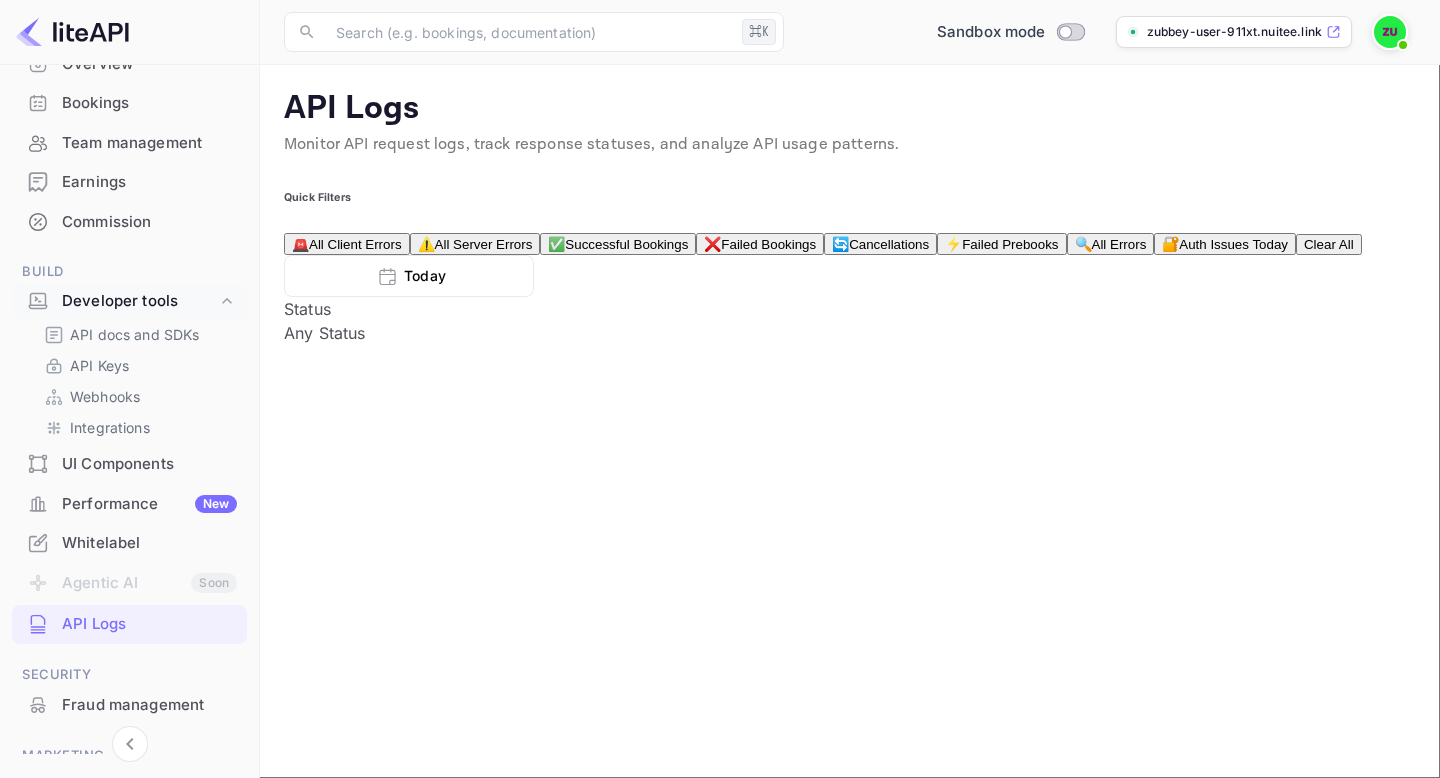 click on "Search Logs" at bounding box center [329, 3868] 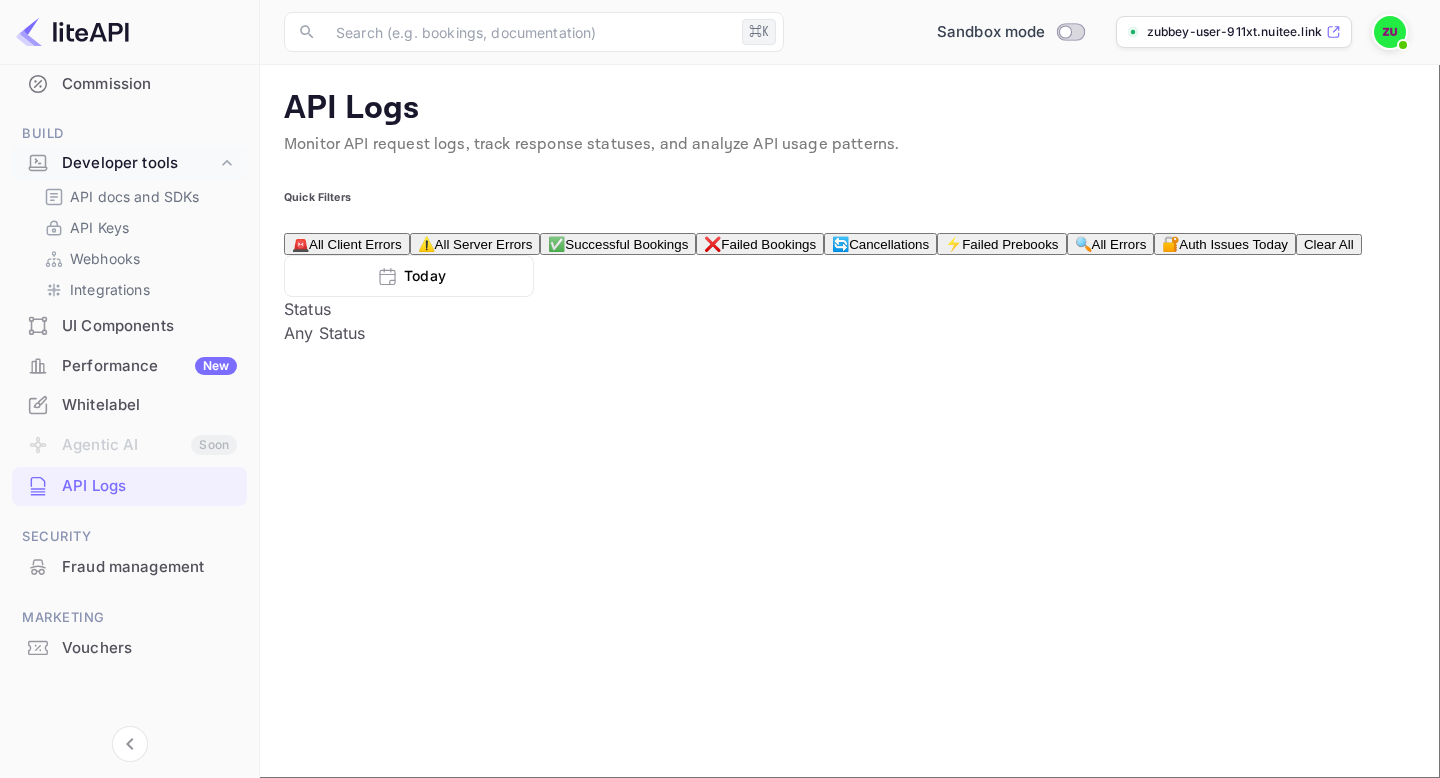 scroll, scrollTop: 0, scrollLeft: 0, axis: both 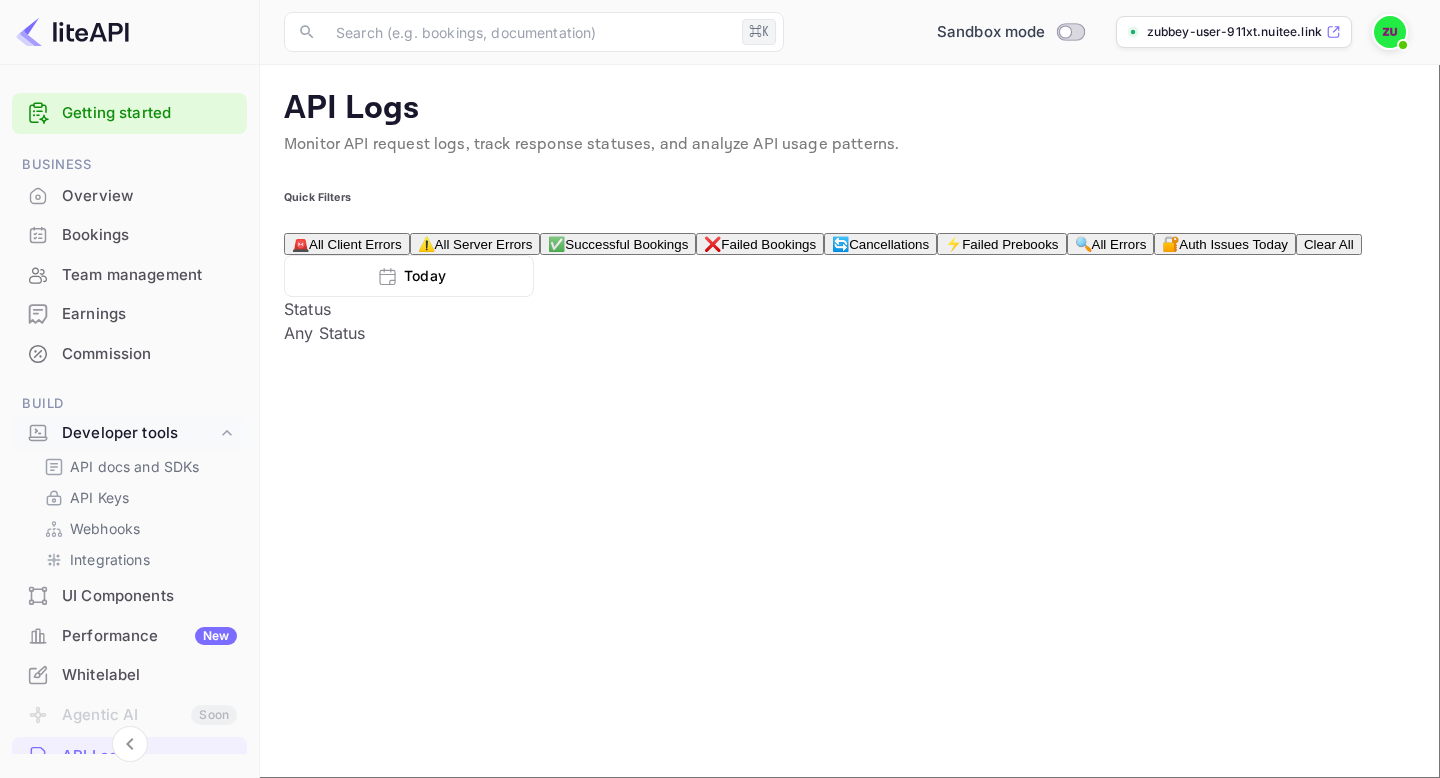 click on "Team management" at bounding box center [129, 275] 